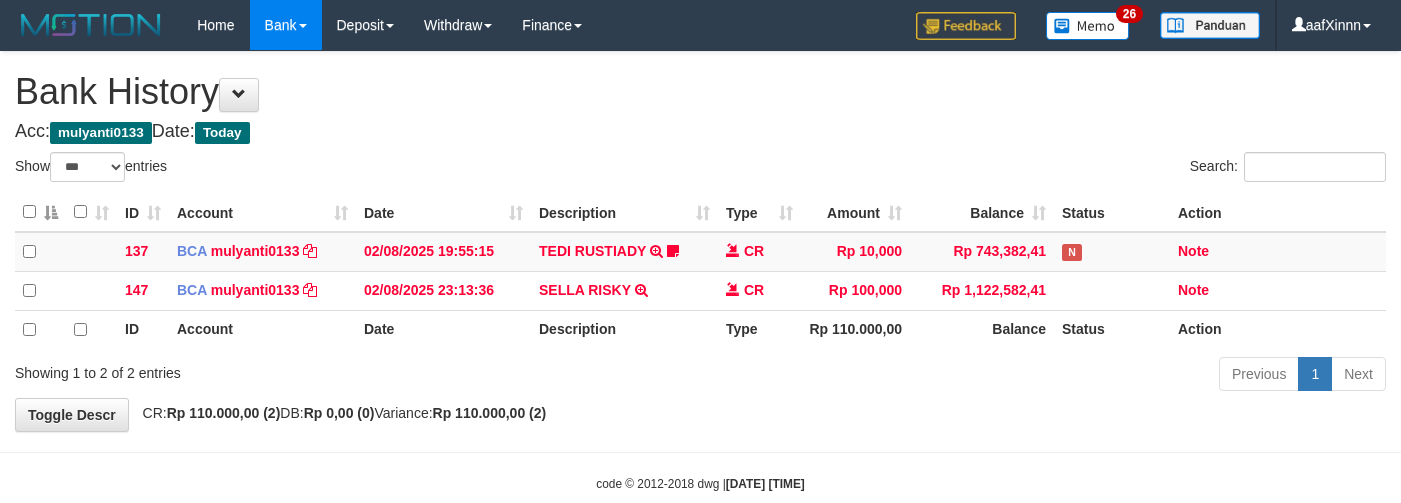 select on "***" 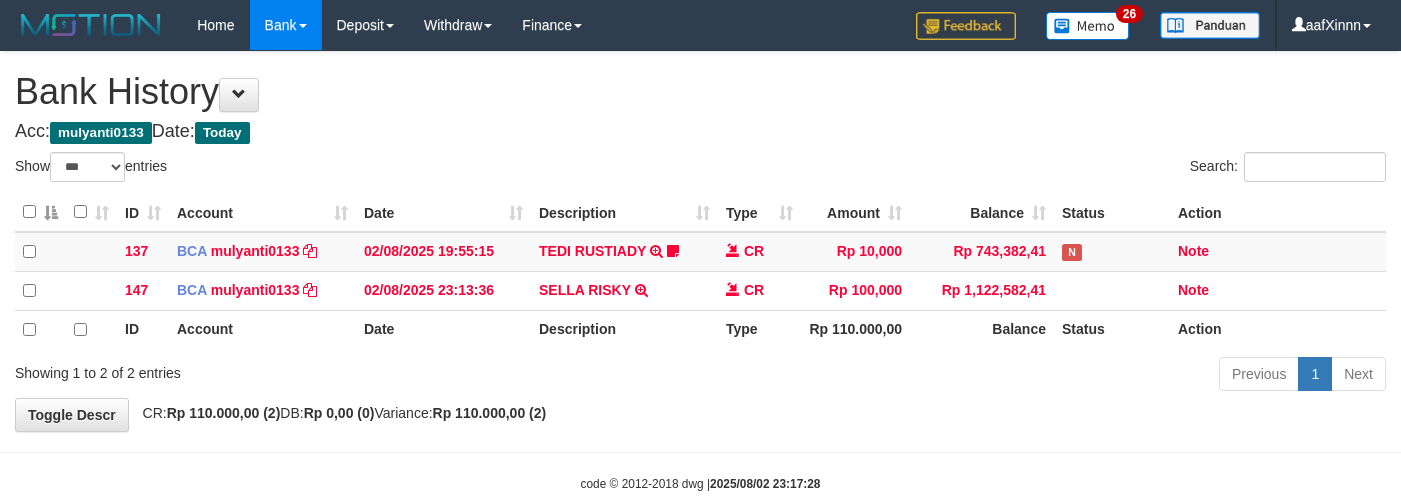 select on "***" 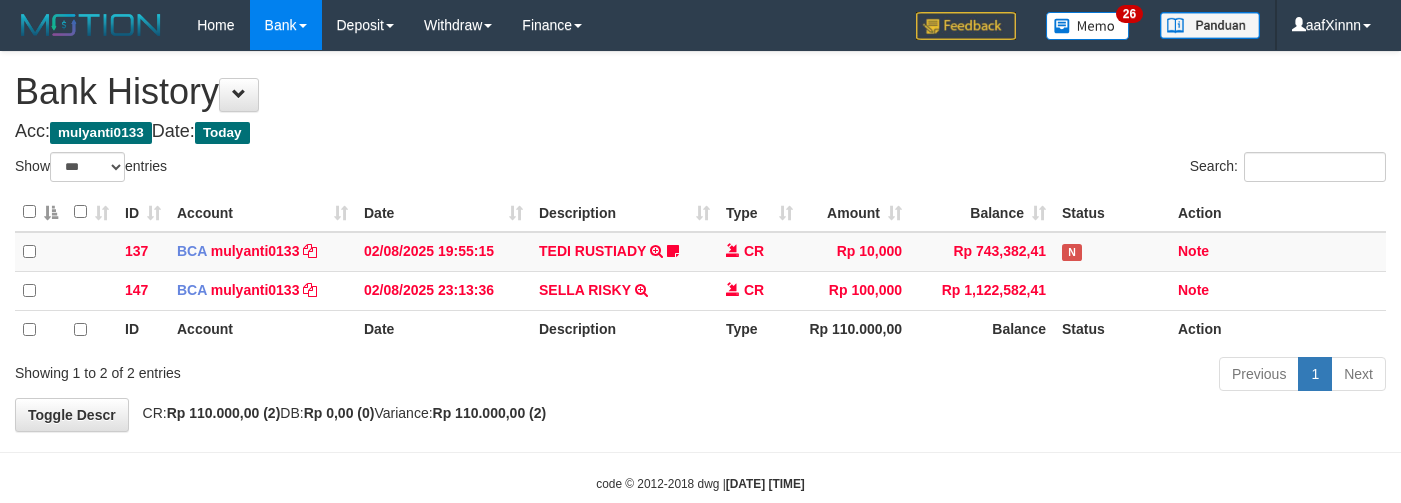 select on "***" 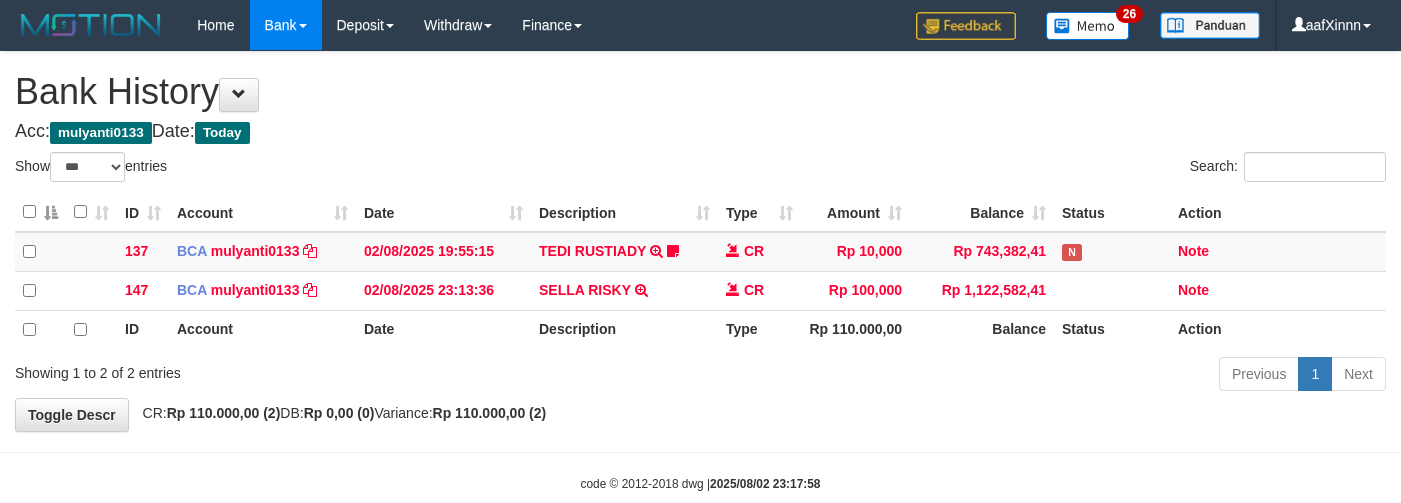 select on "***" 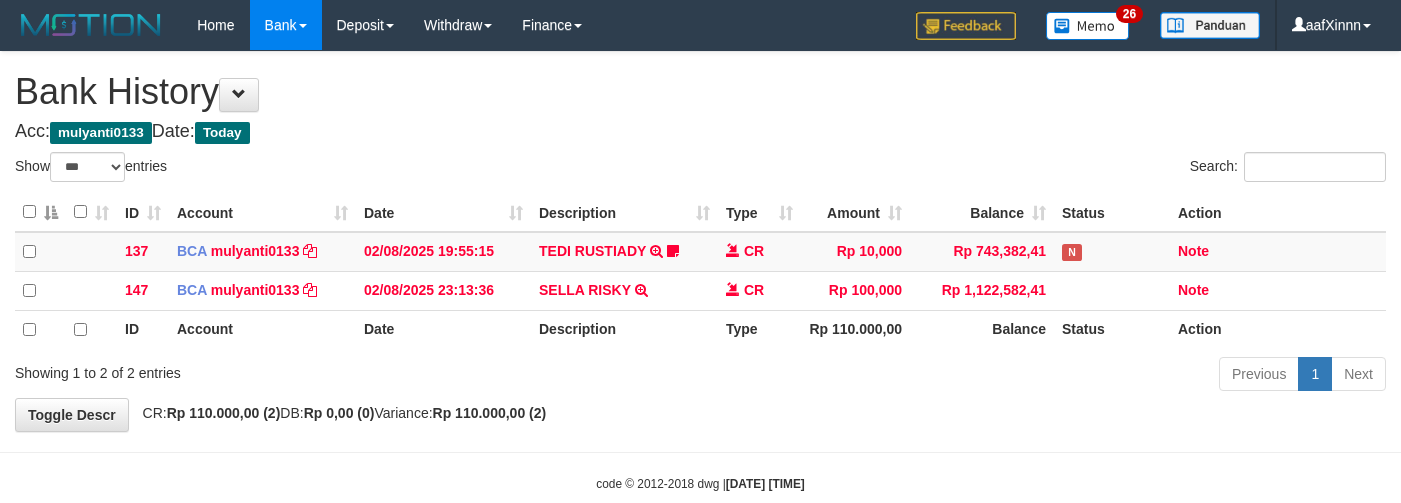 select on "***" 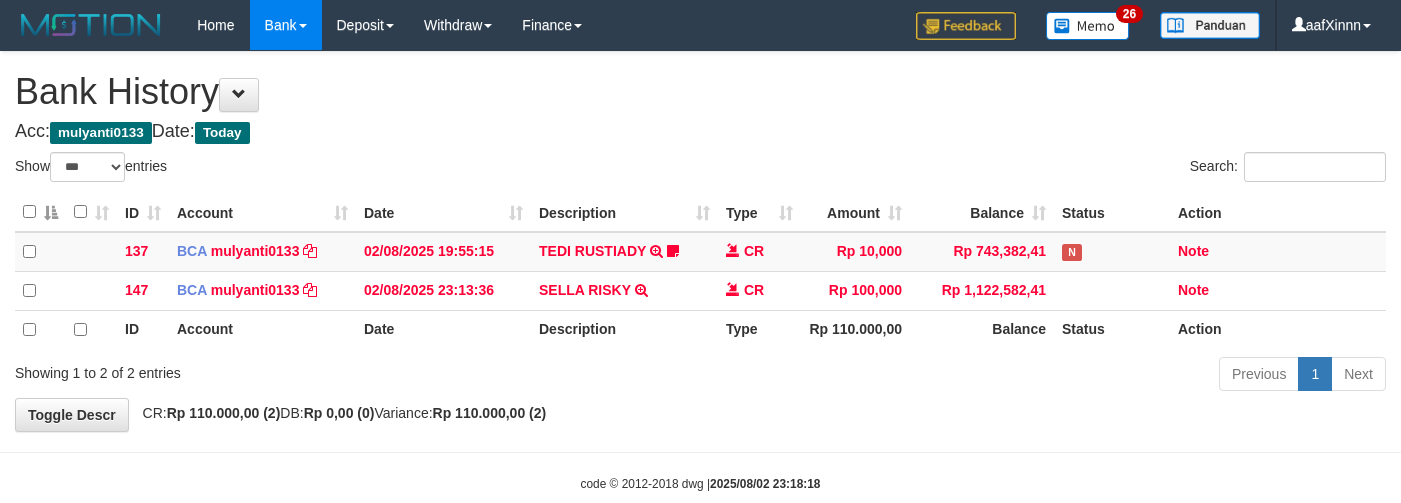 select on "***" 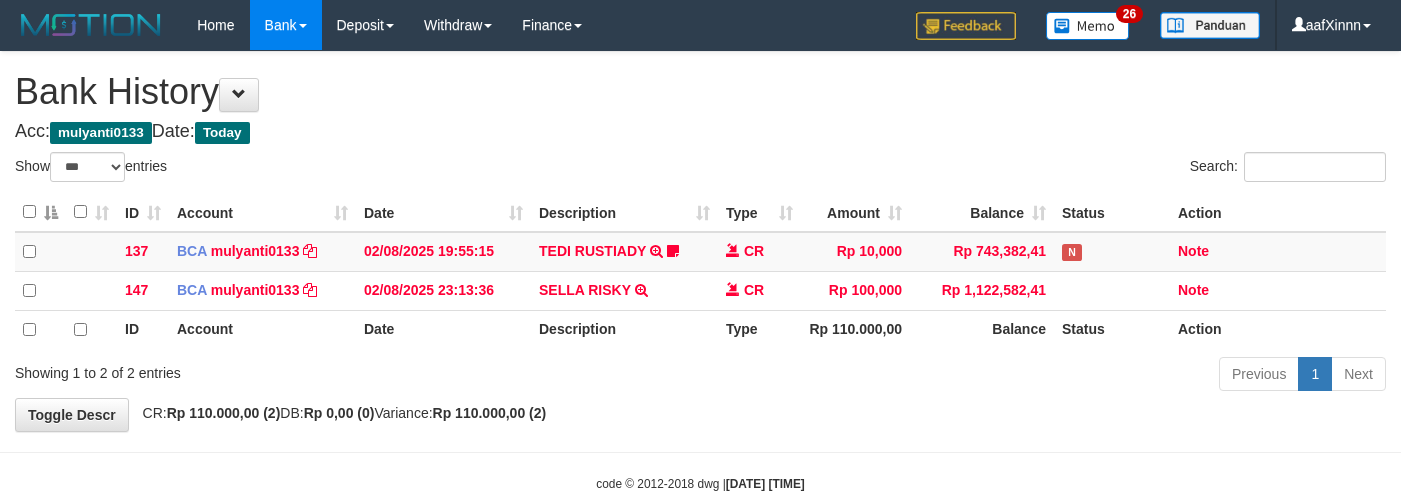 select on "***" 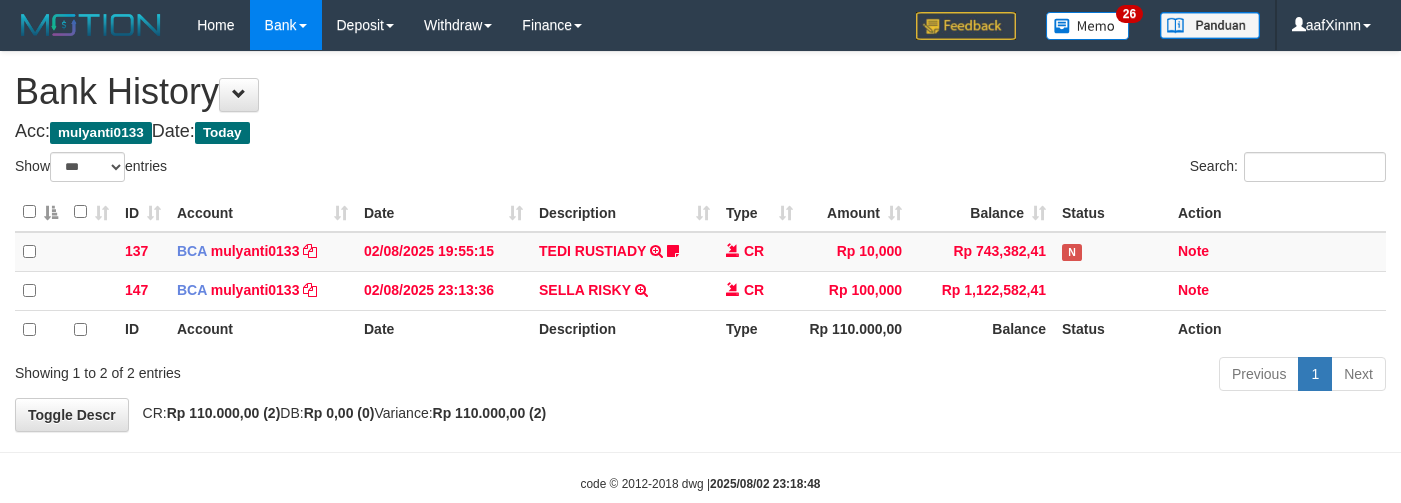 select on "***" 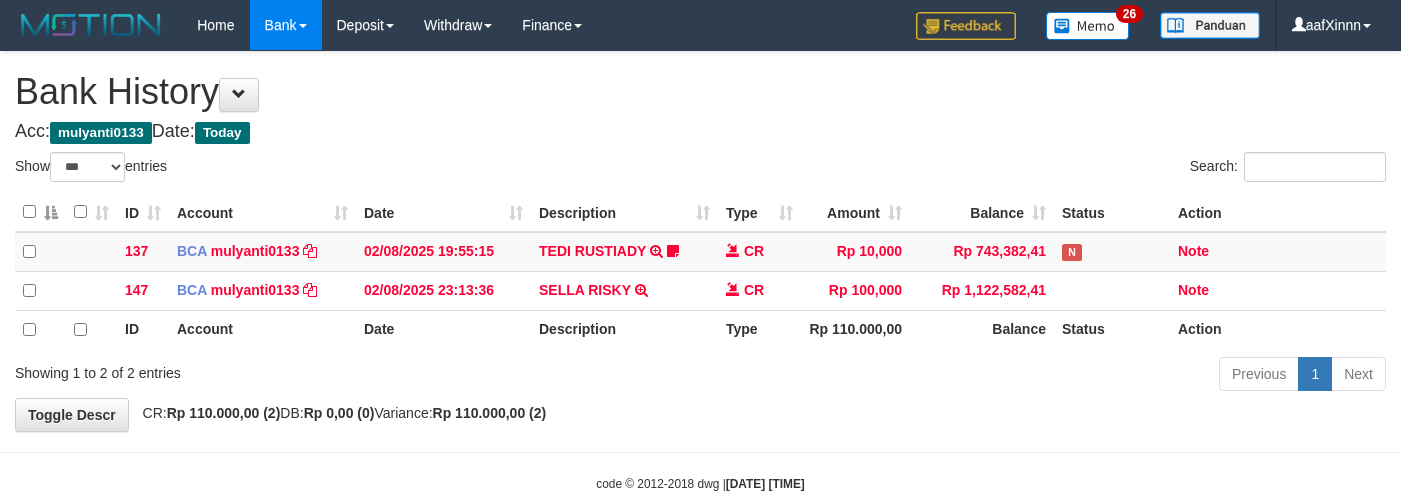 select on "***" 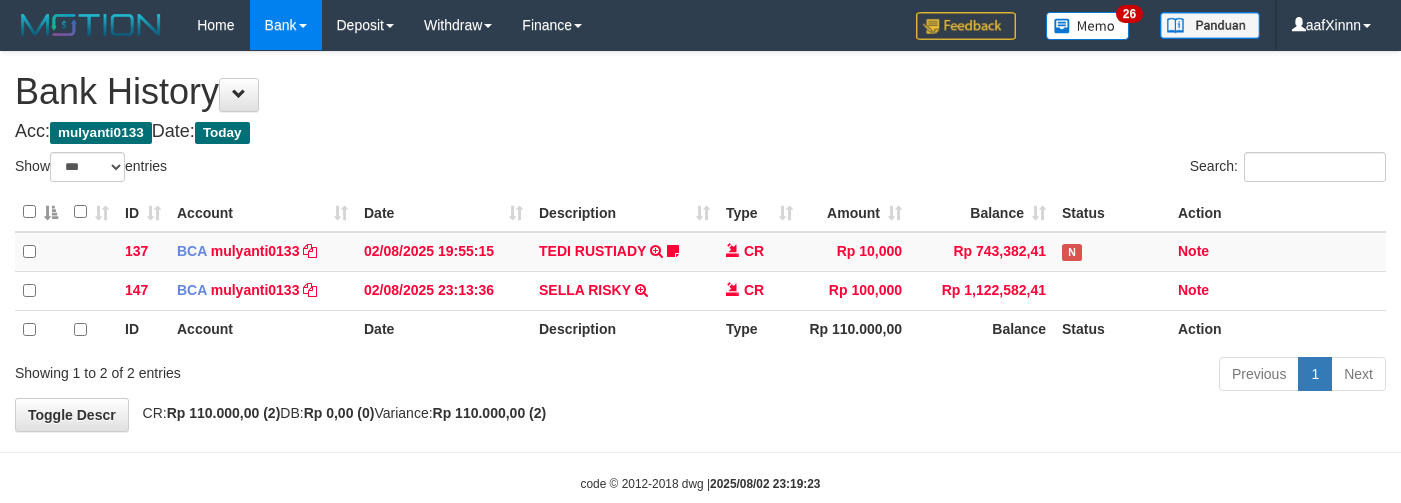 select on "***" 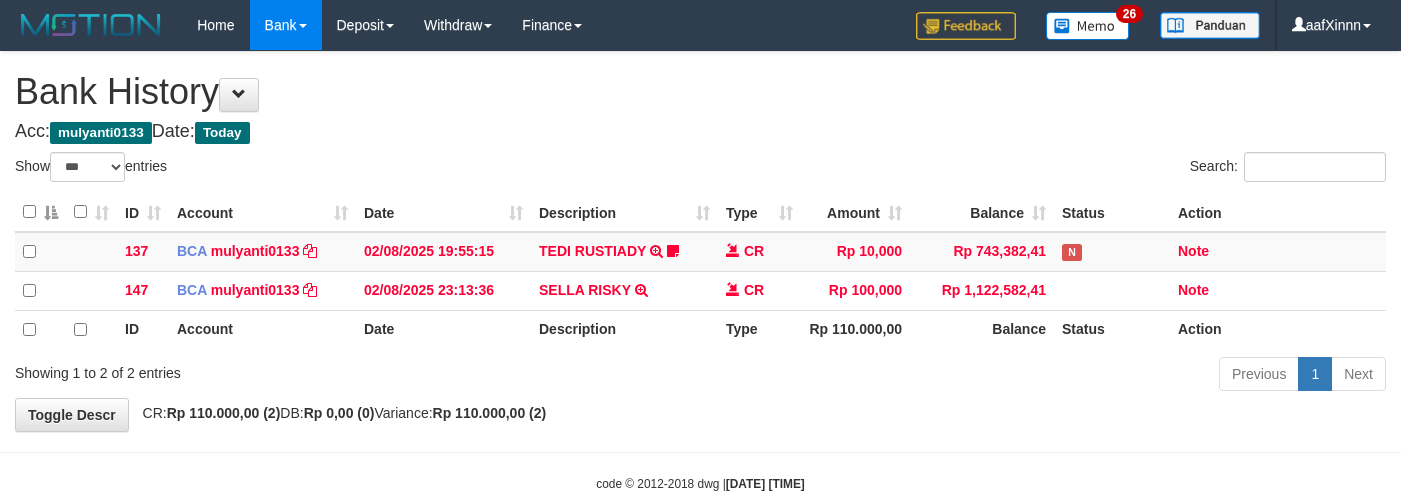 select on "***" 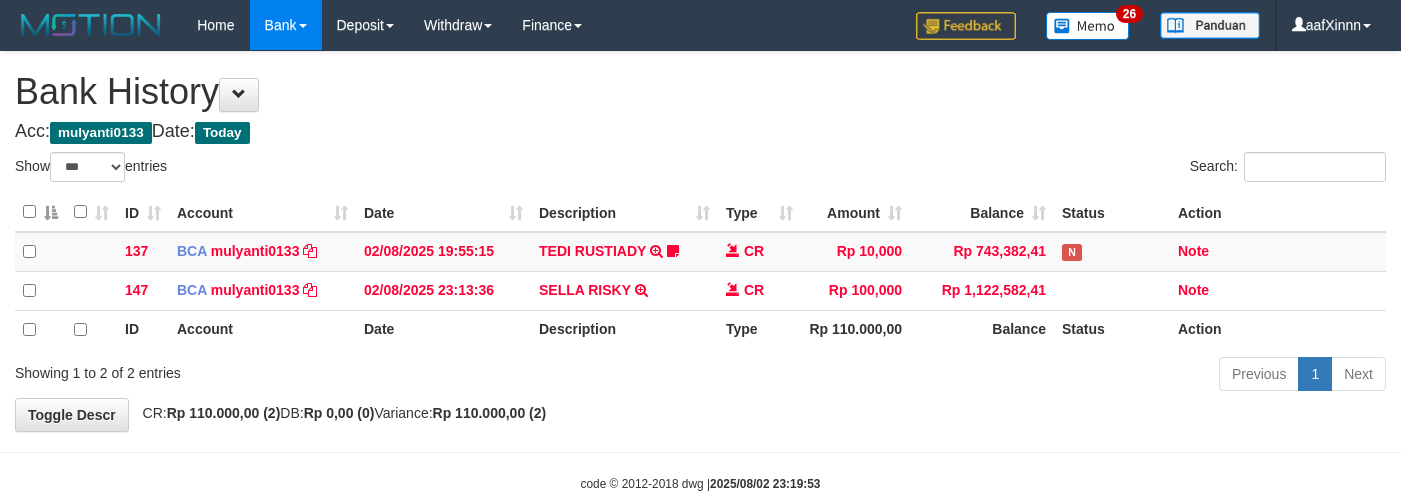 select on "***" 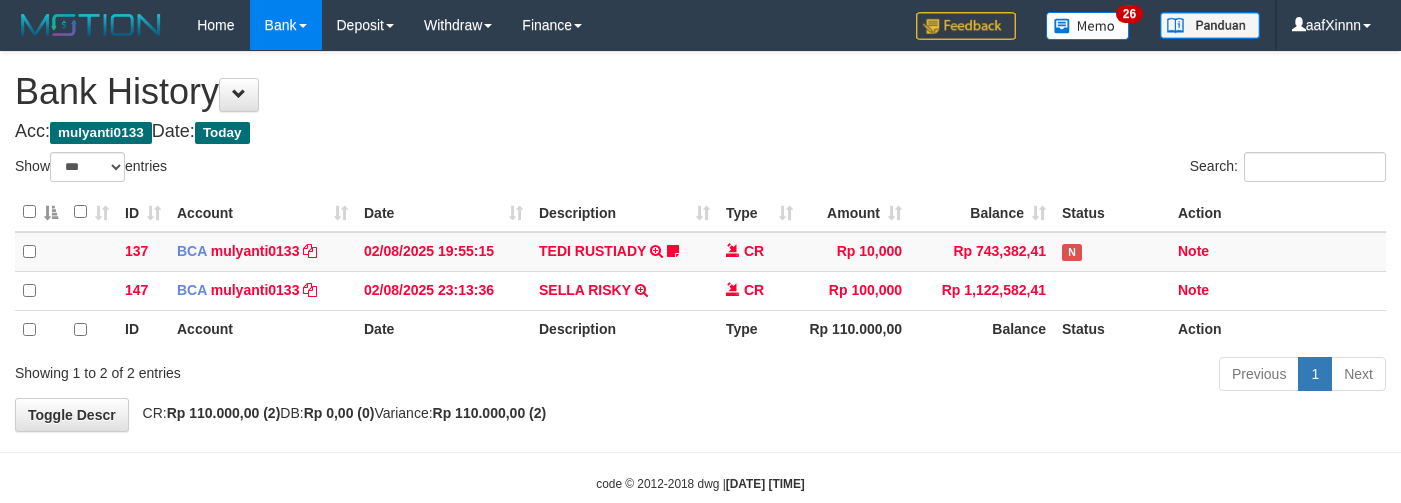 select on "***" 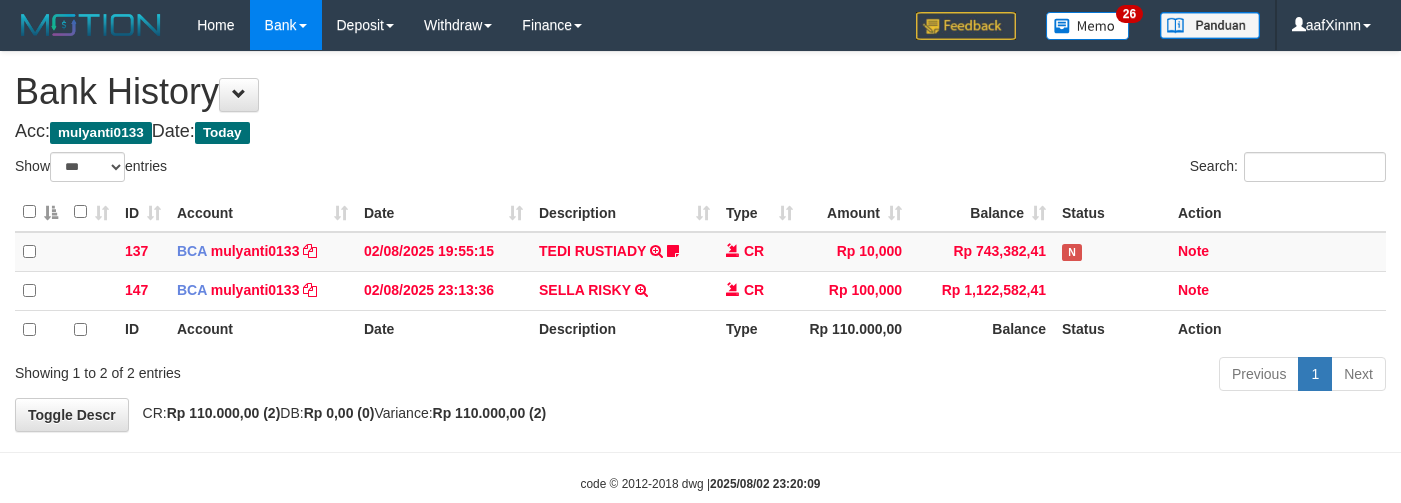 select on "***" 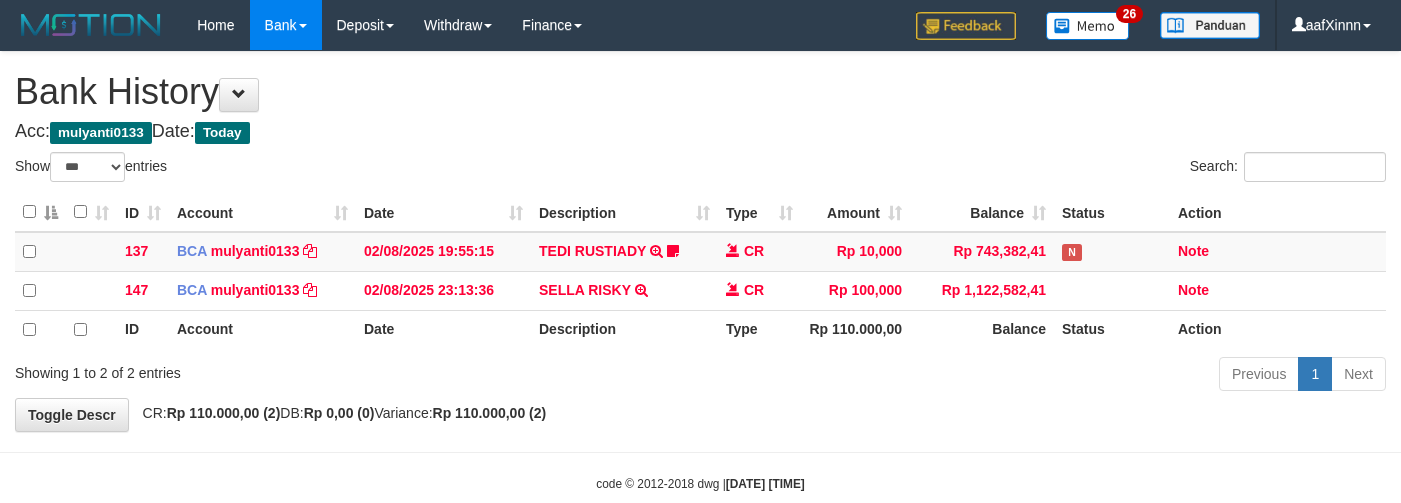 select on "***" 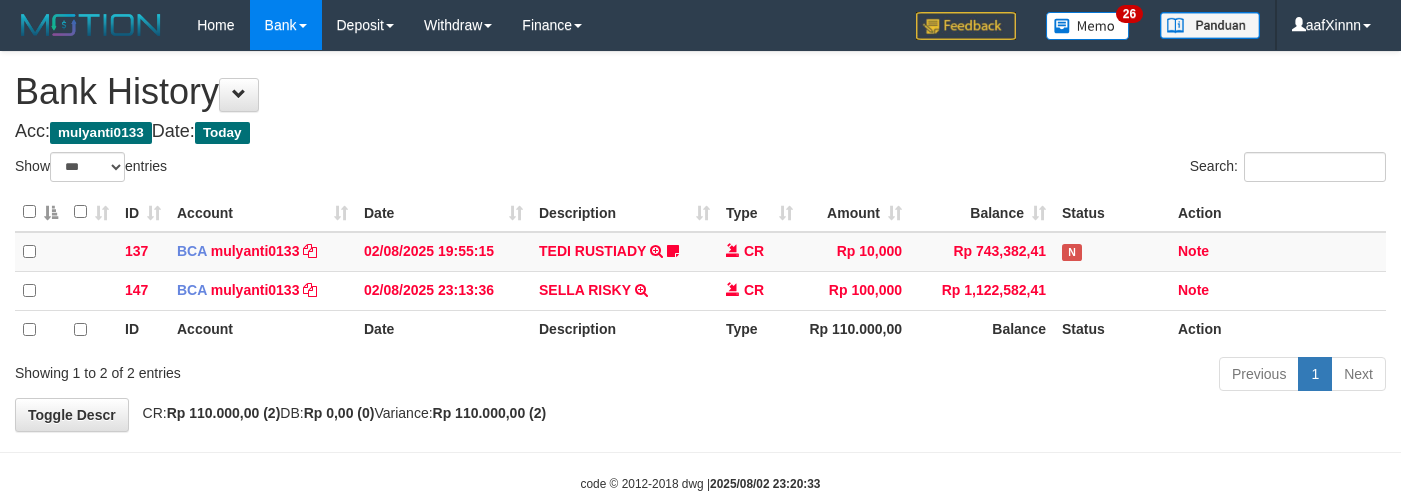 select on "***" 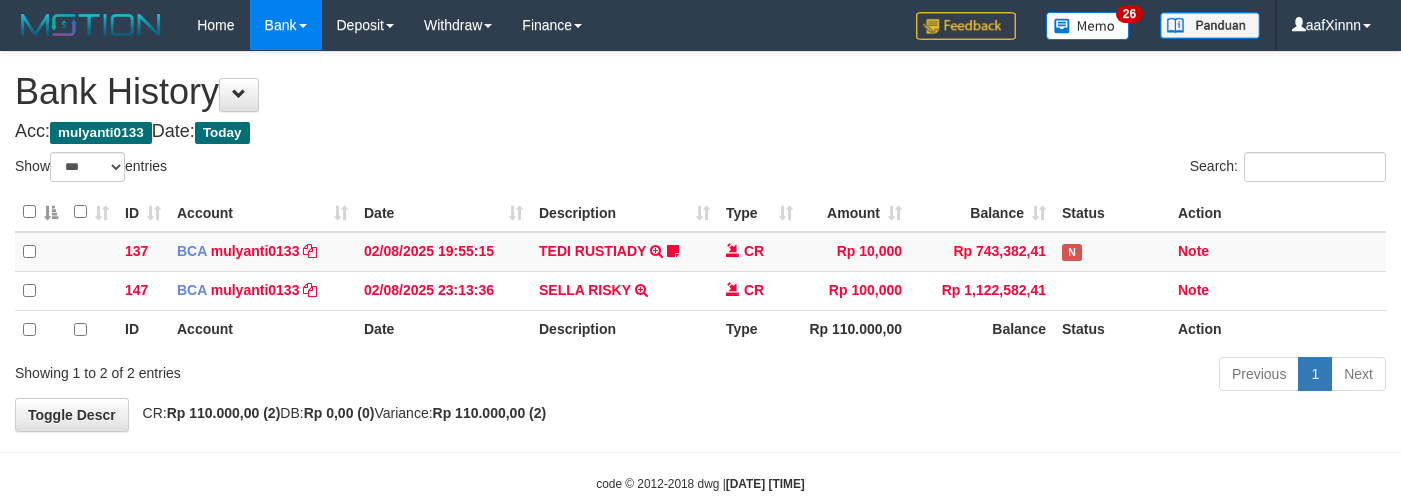 select on "***" 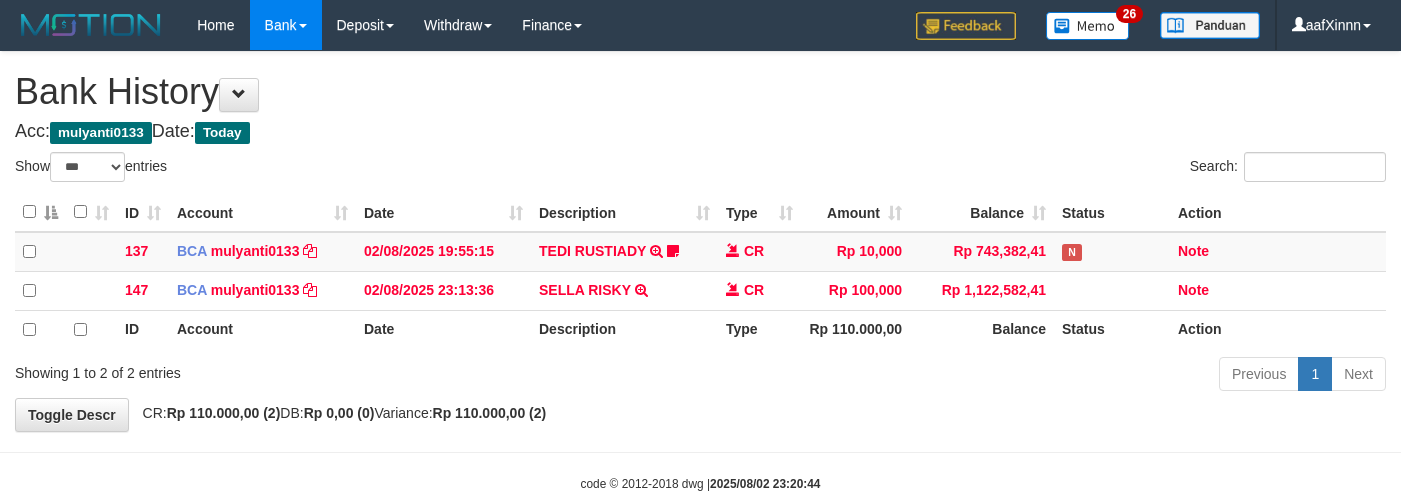 select on "***" 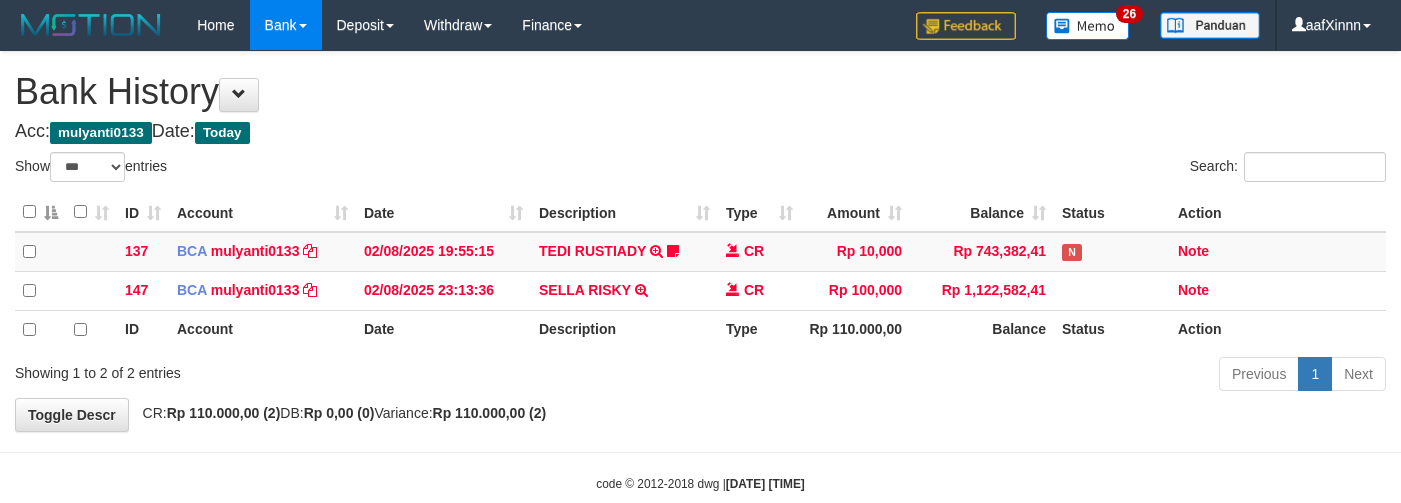 select on "***" 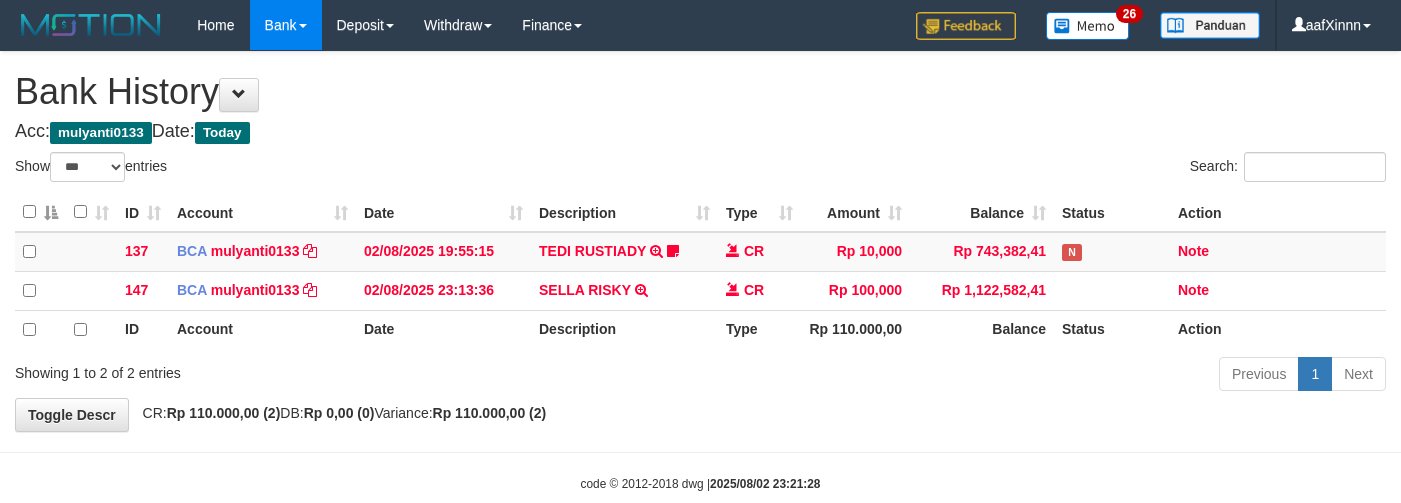 select on "***" 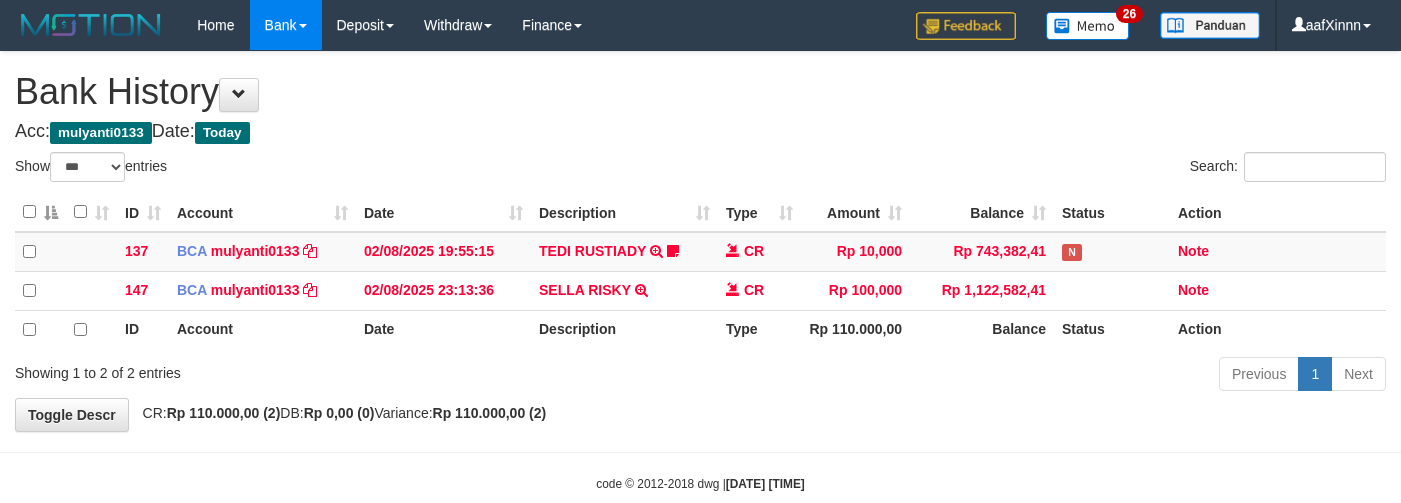 select on "***" 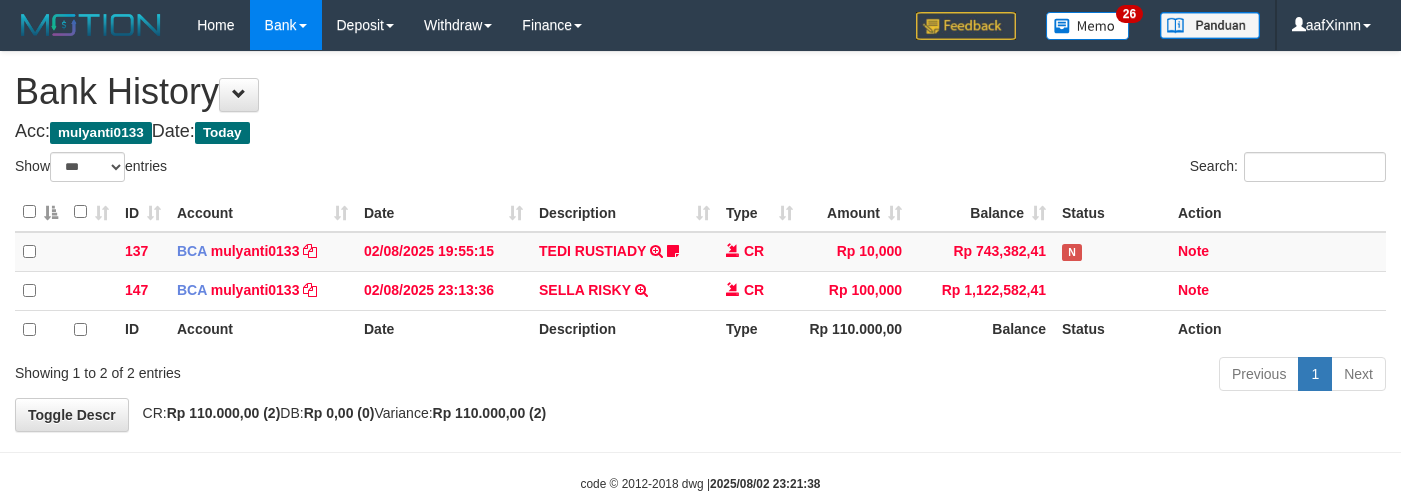 select on "***" 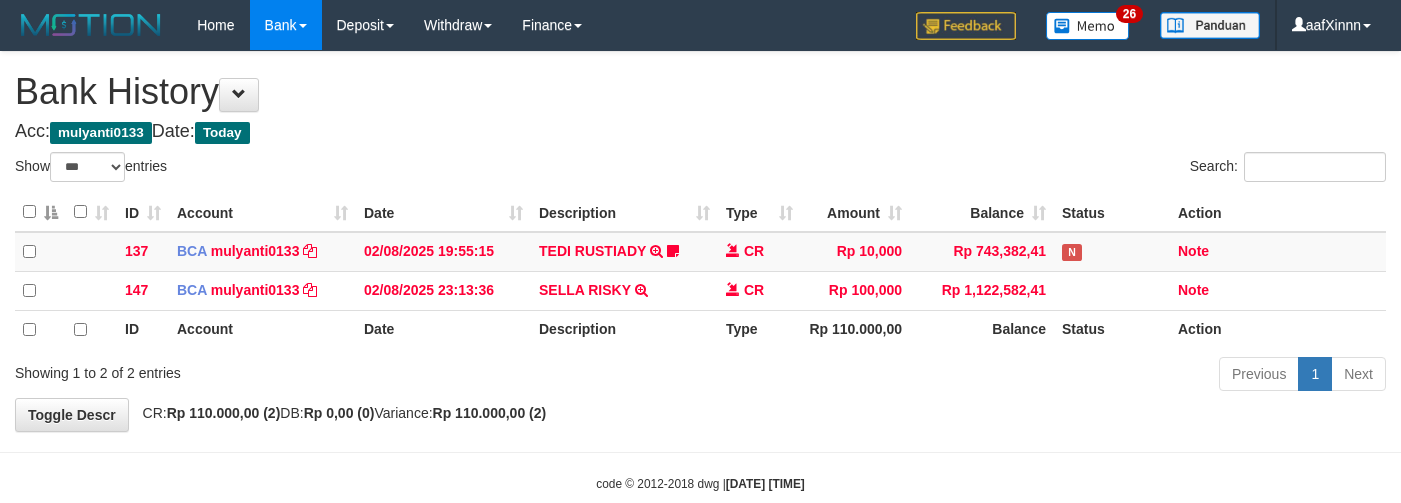 select on "***" 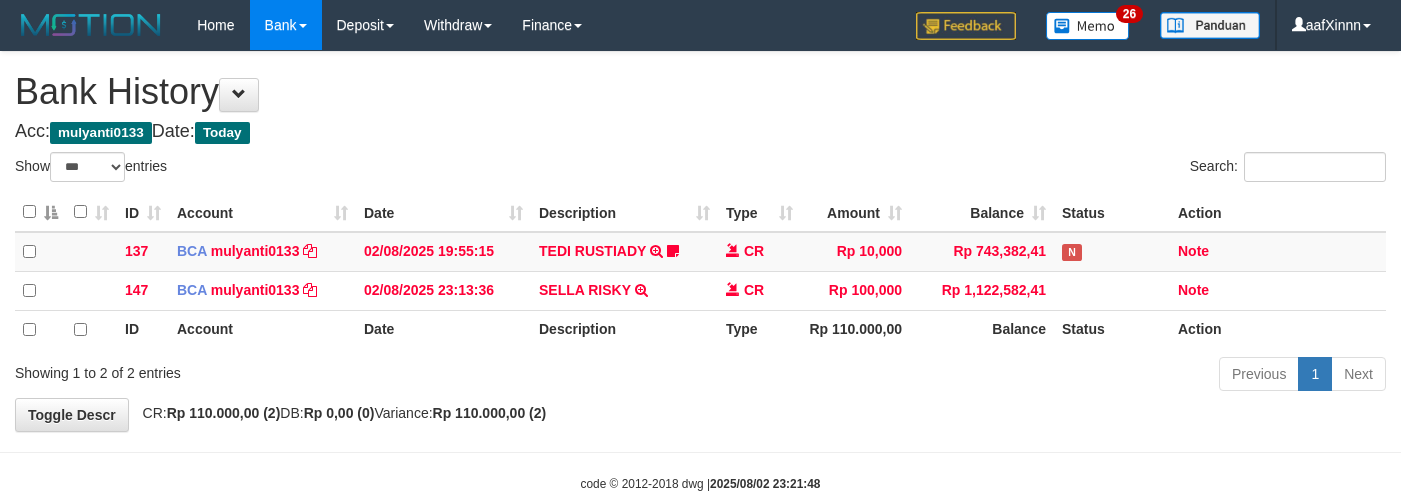 select on "***" 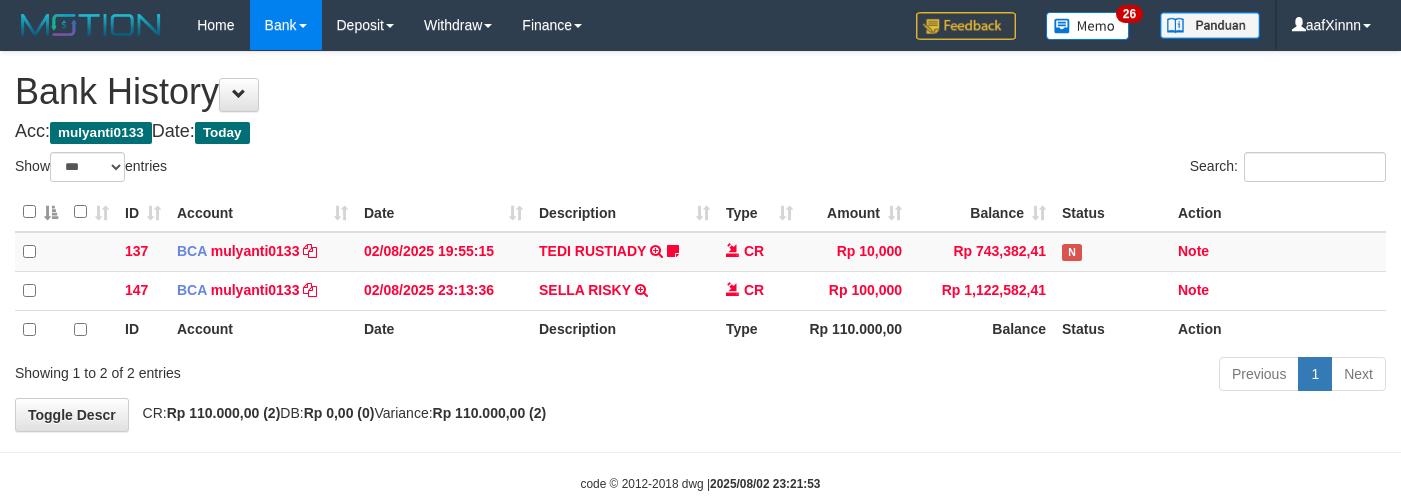 select on "***" 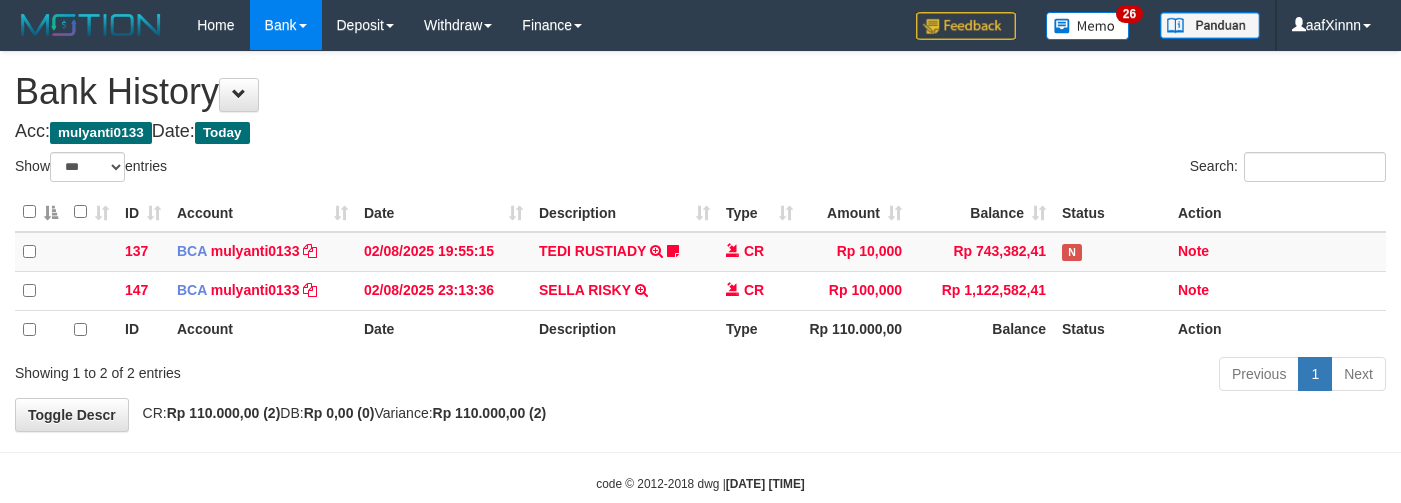 select on "***" 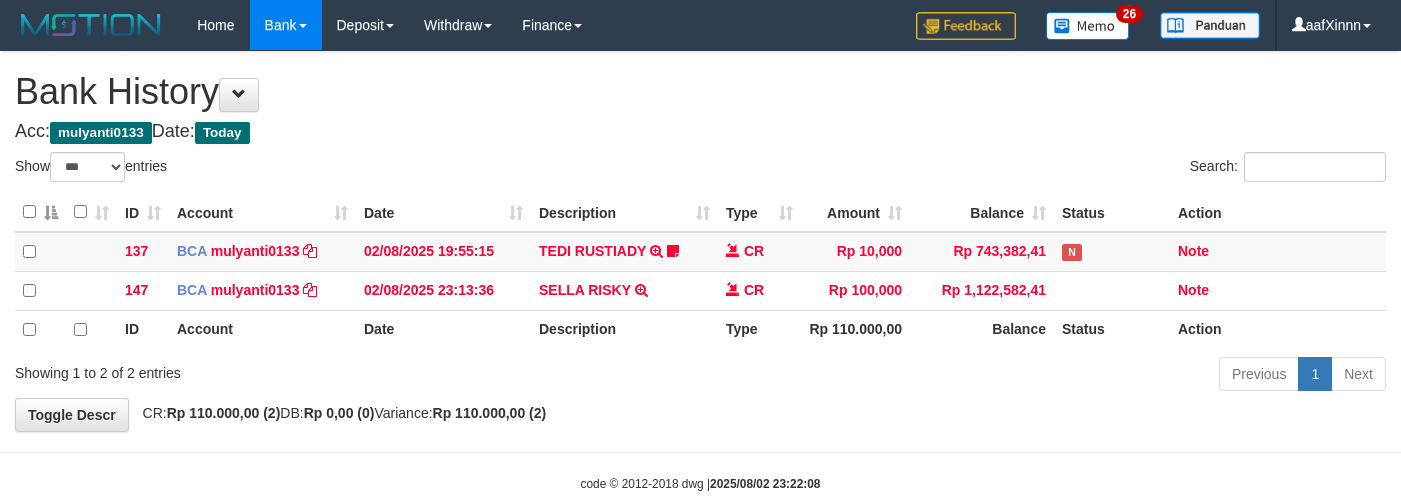 select on "***" 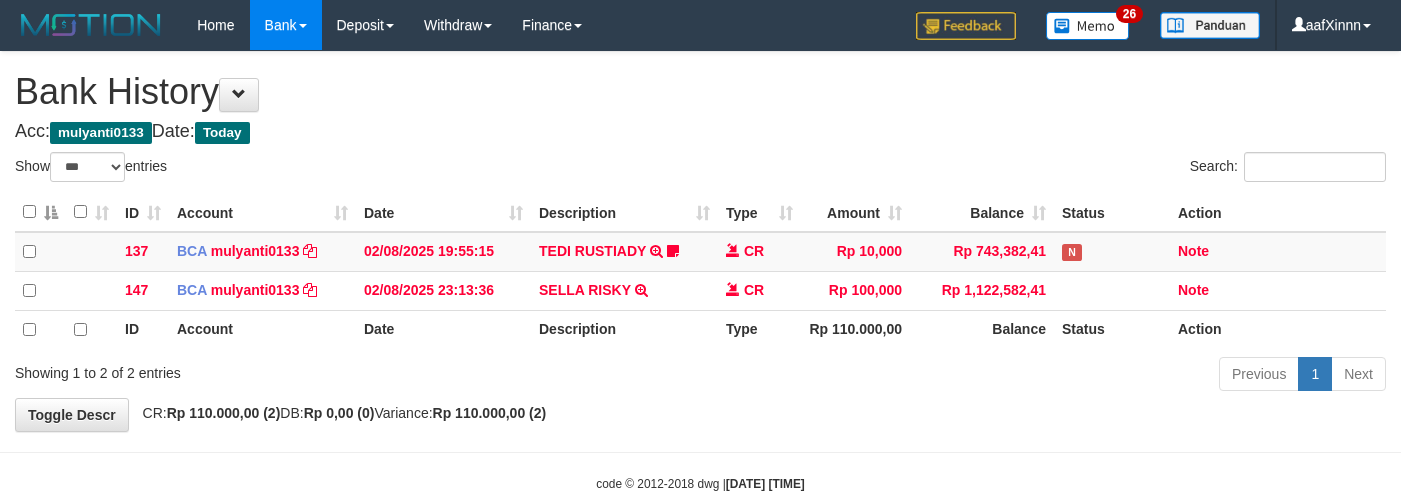 select on "***" 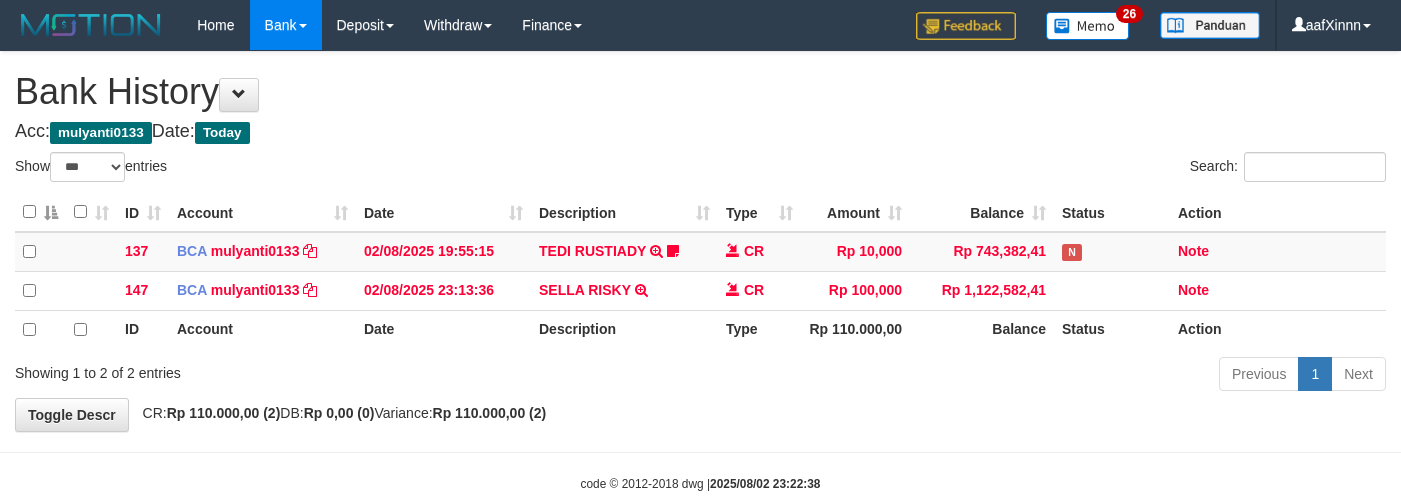 select on "***" 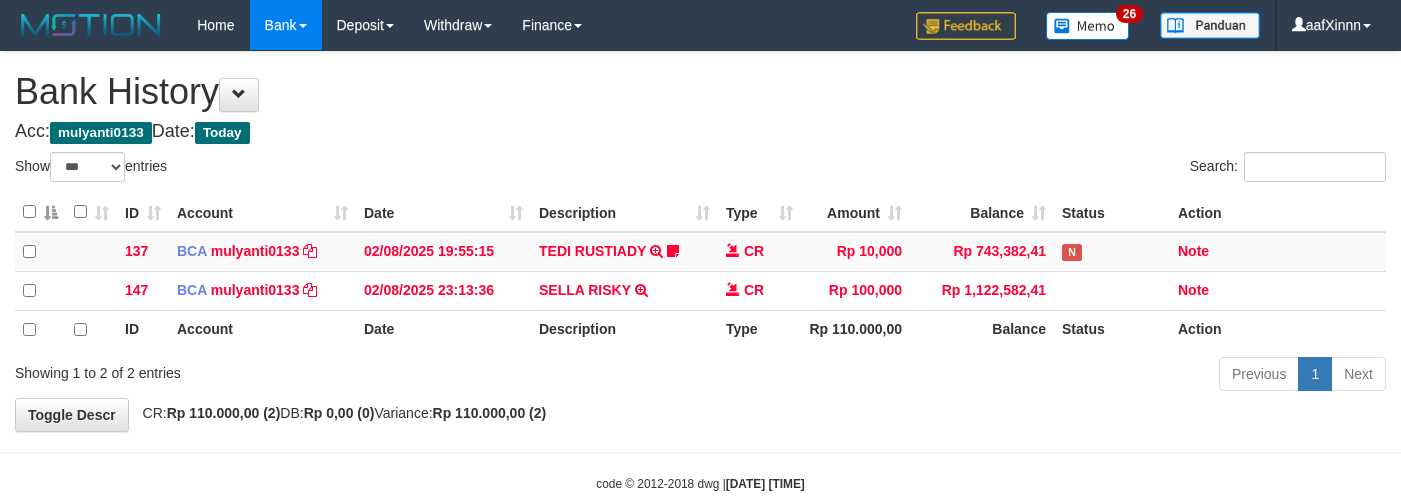 select on "***" 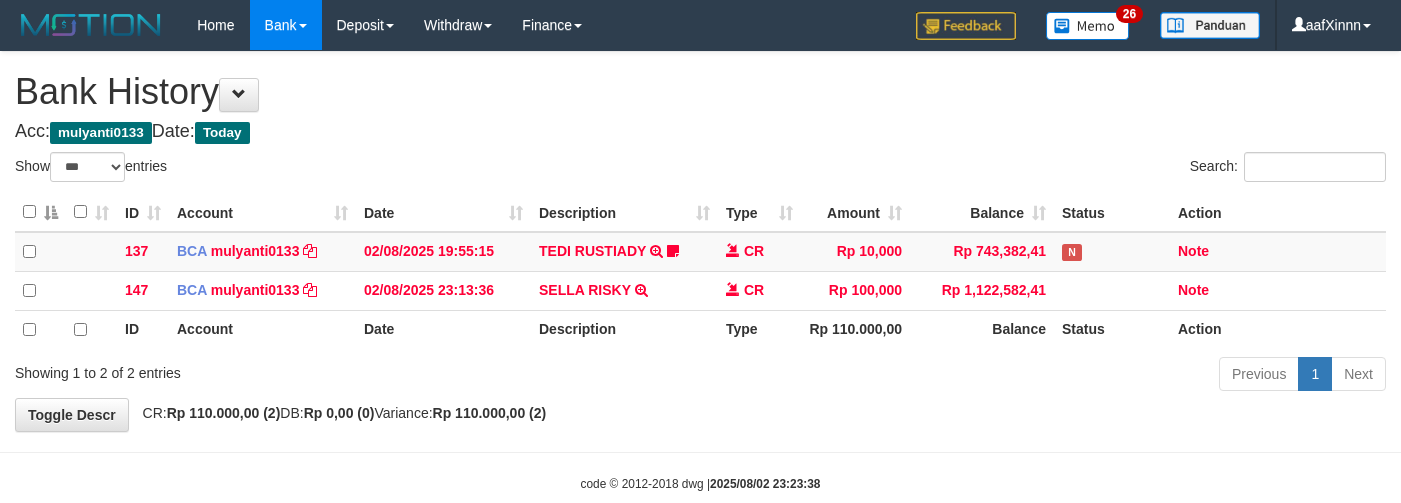 select on "***" 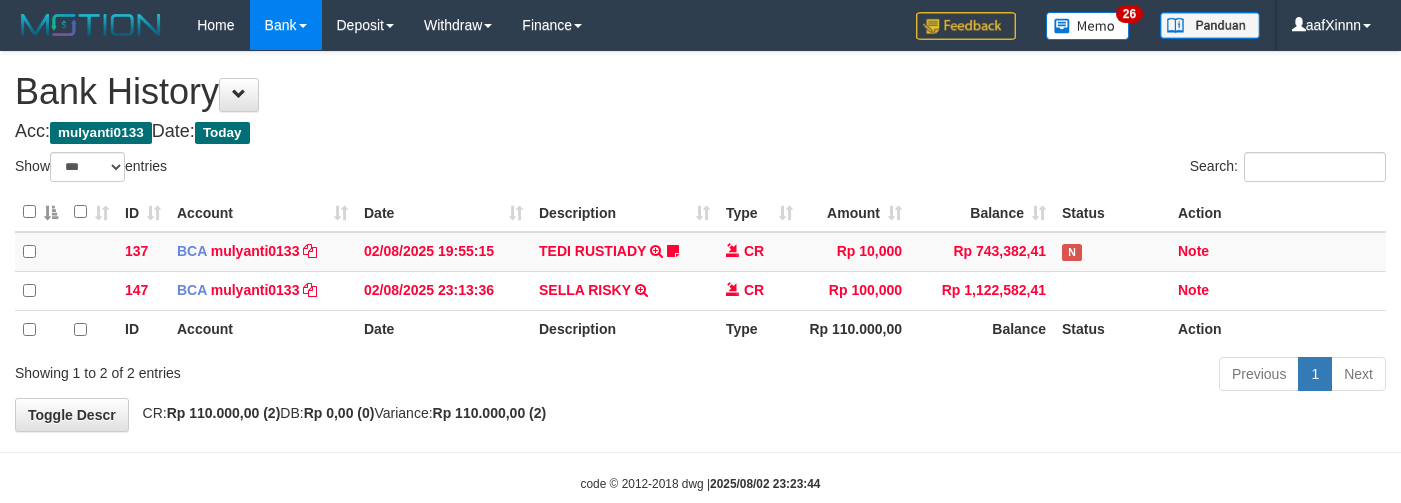 select on "***" 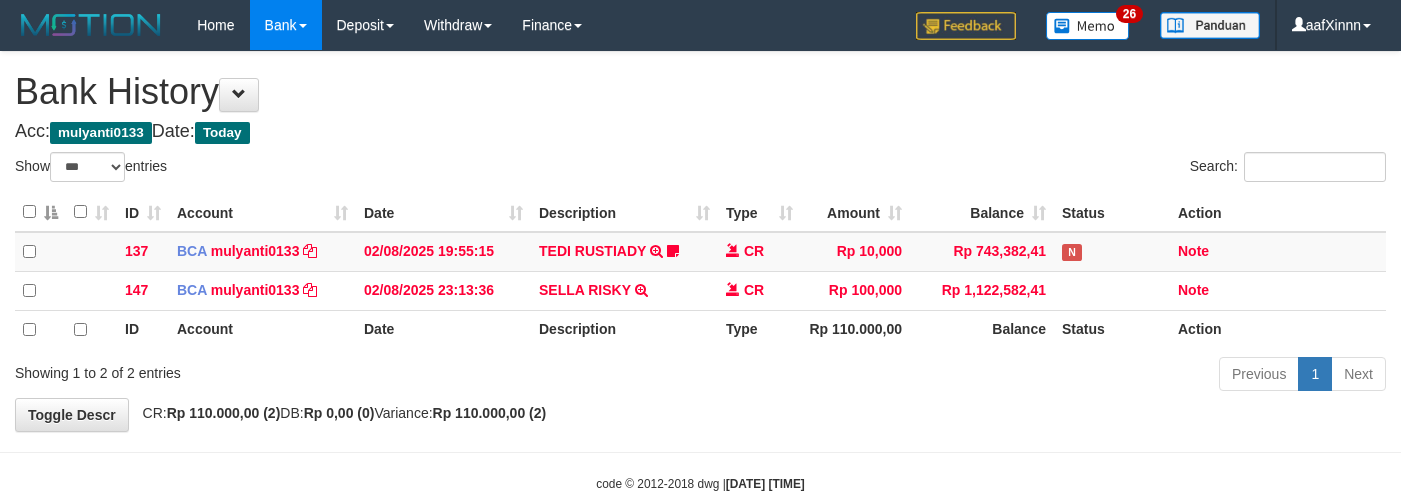 select on "***" 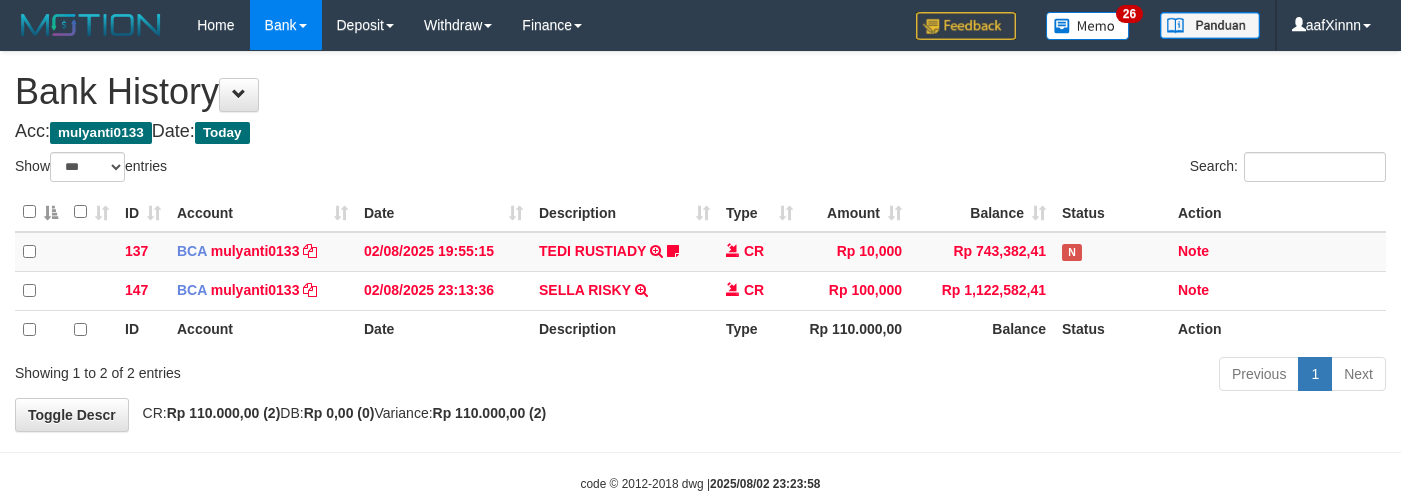 select on "***" 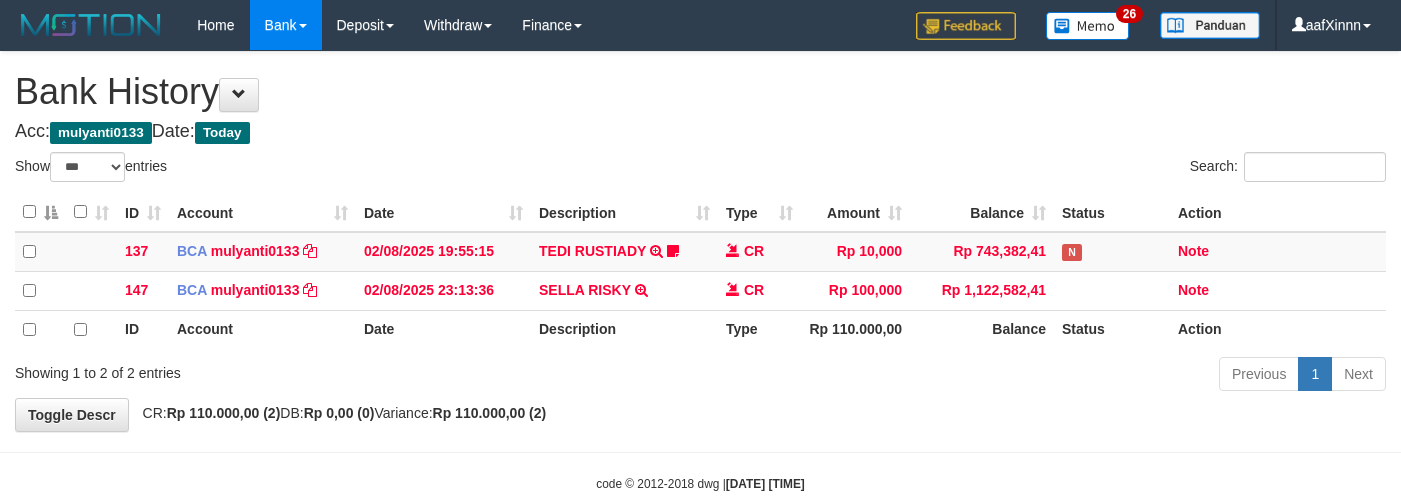 select on "***" 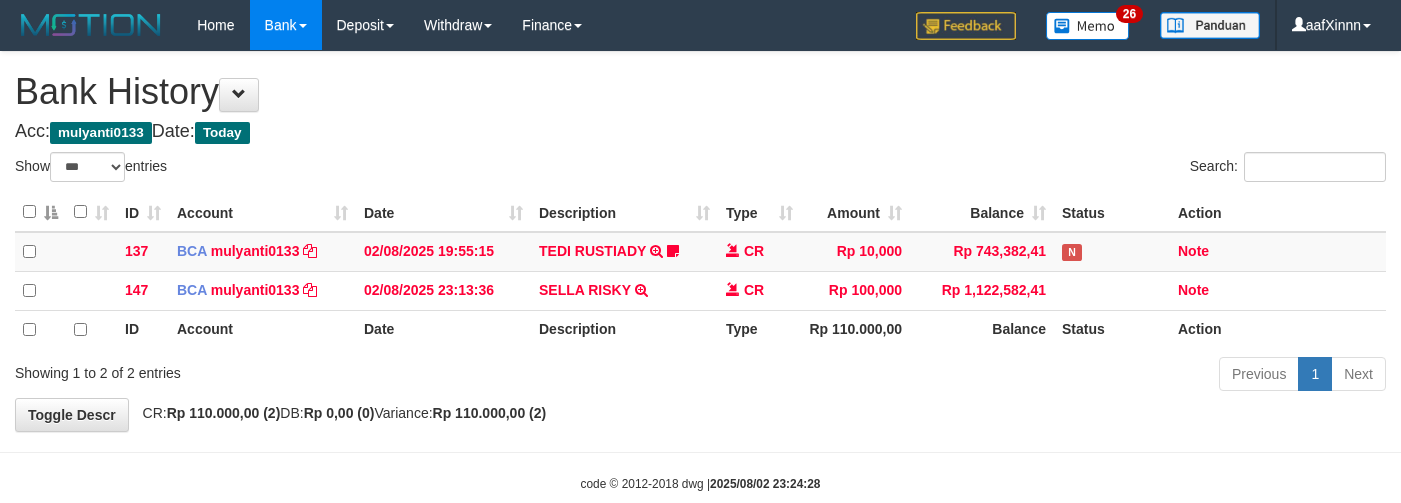 select on "***" 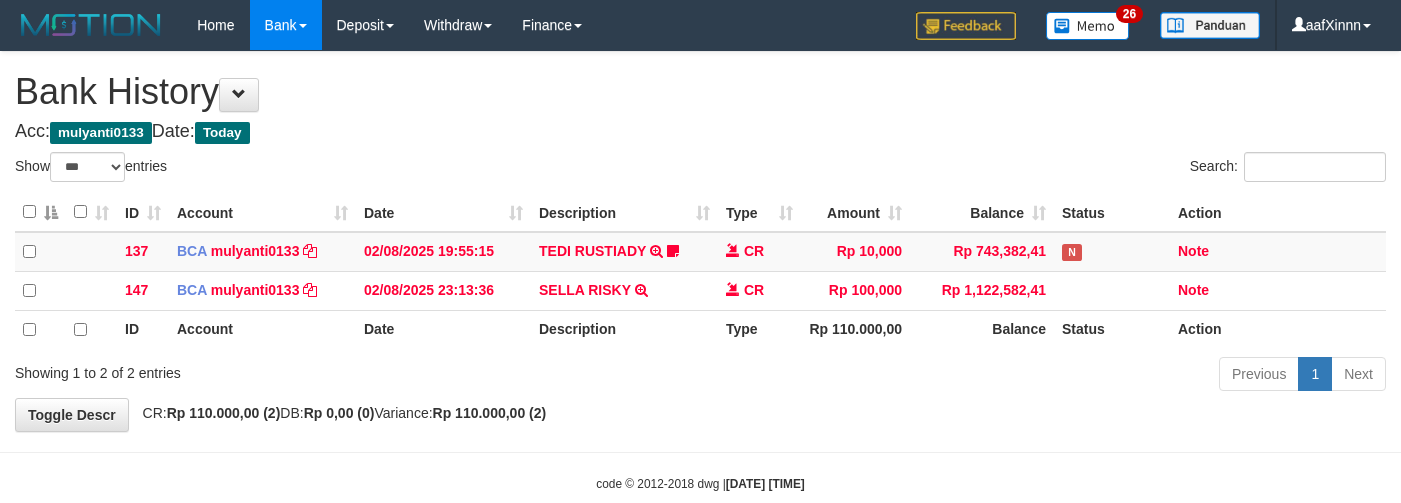 select on "***" 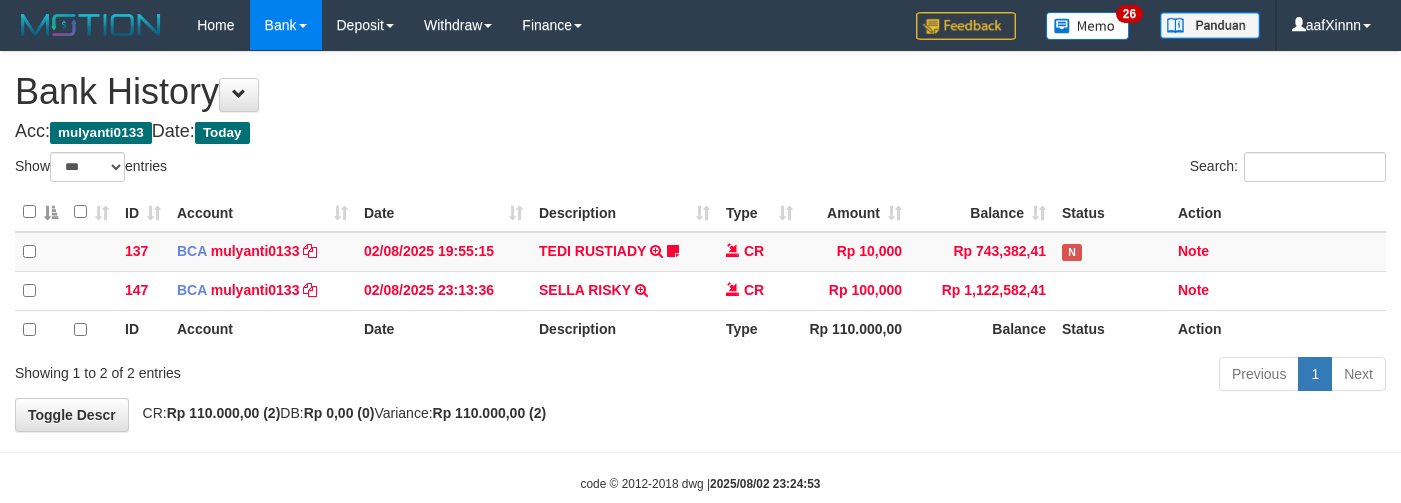 select on "***" 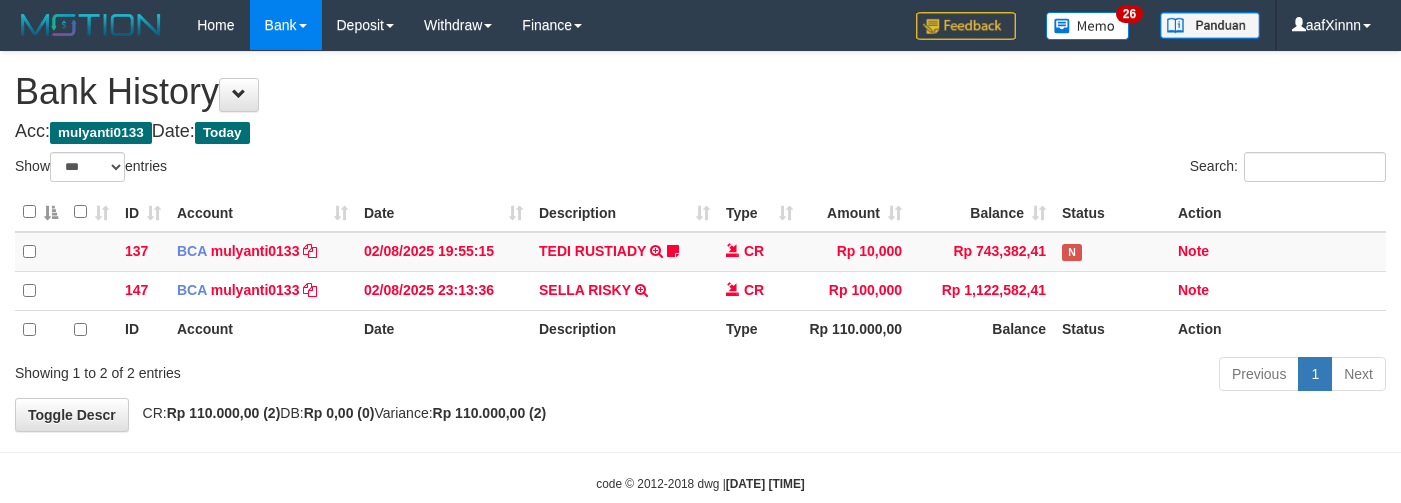 select on "***" 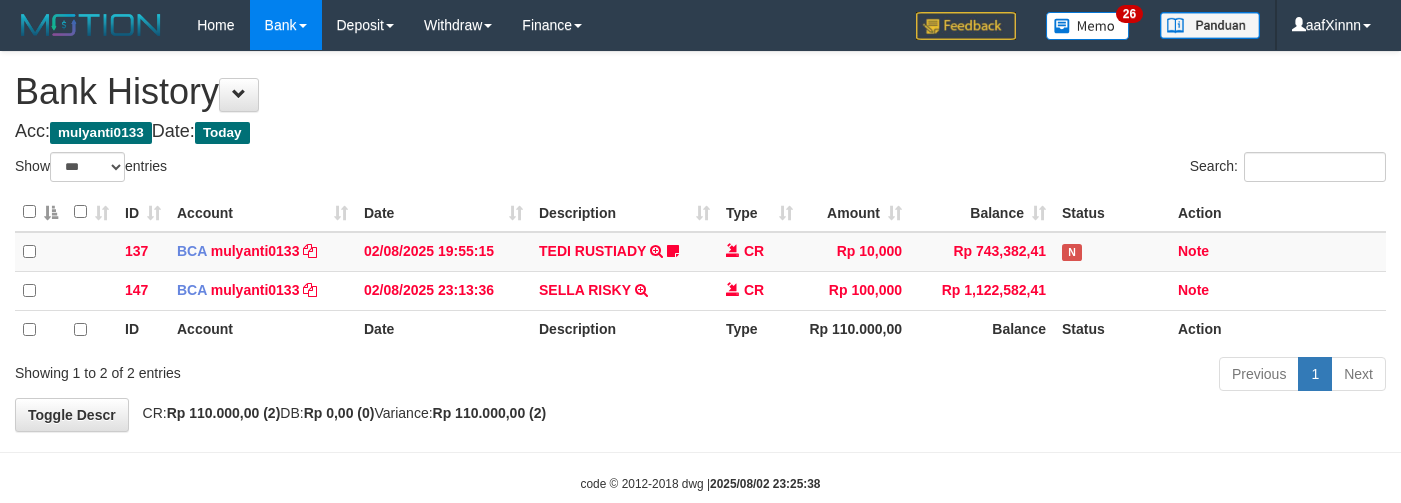 select on "***" 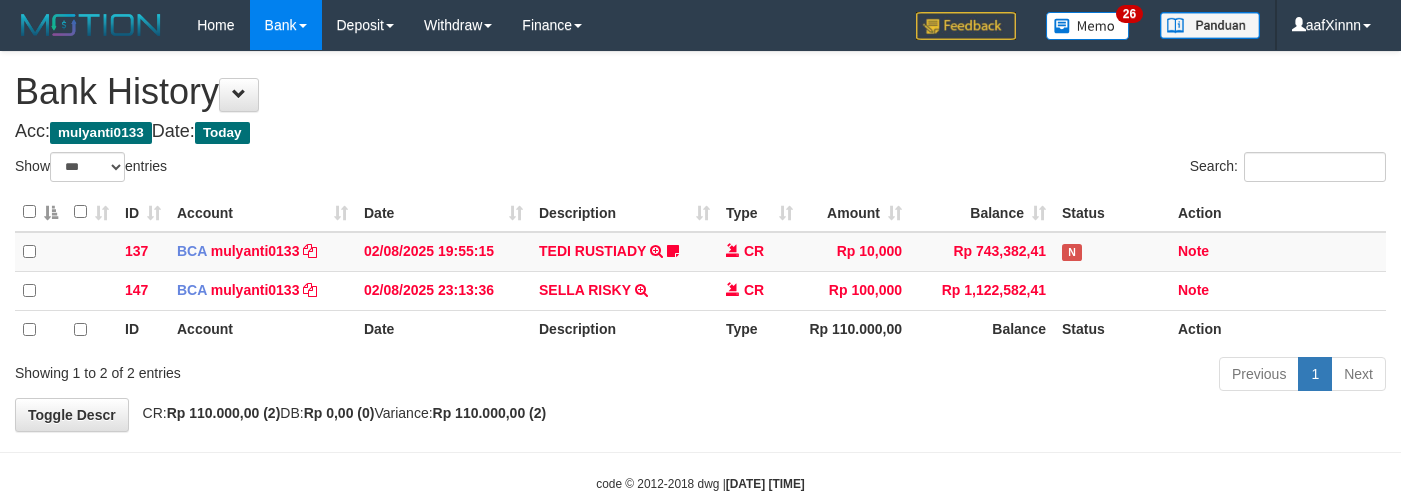 select on "***" 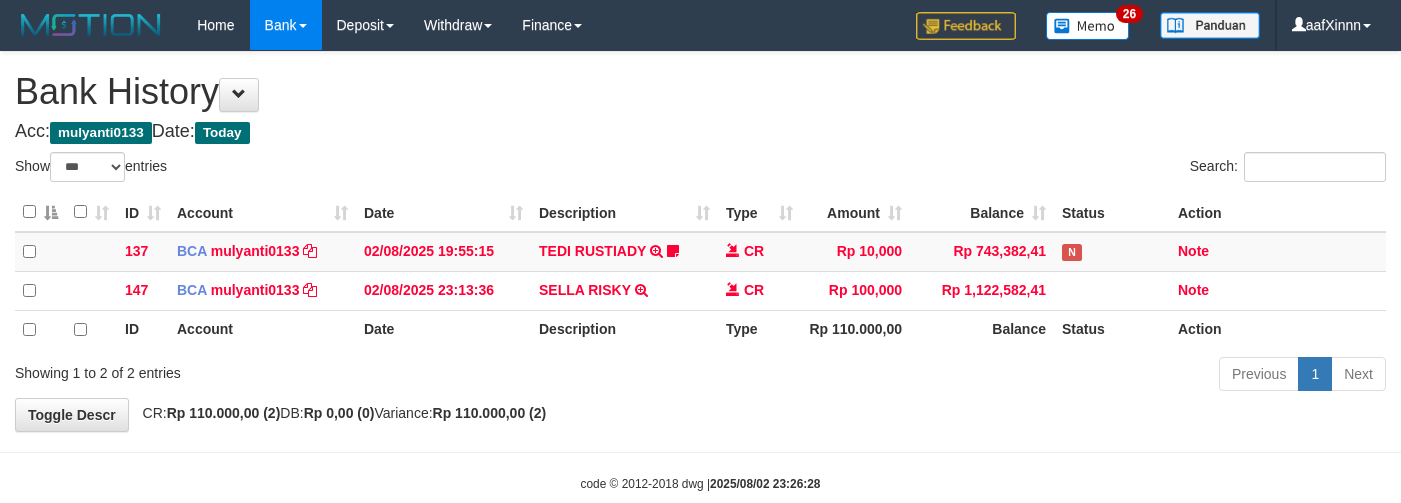 select on "***" 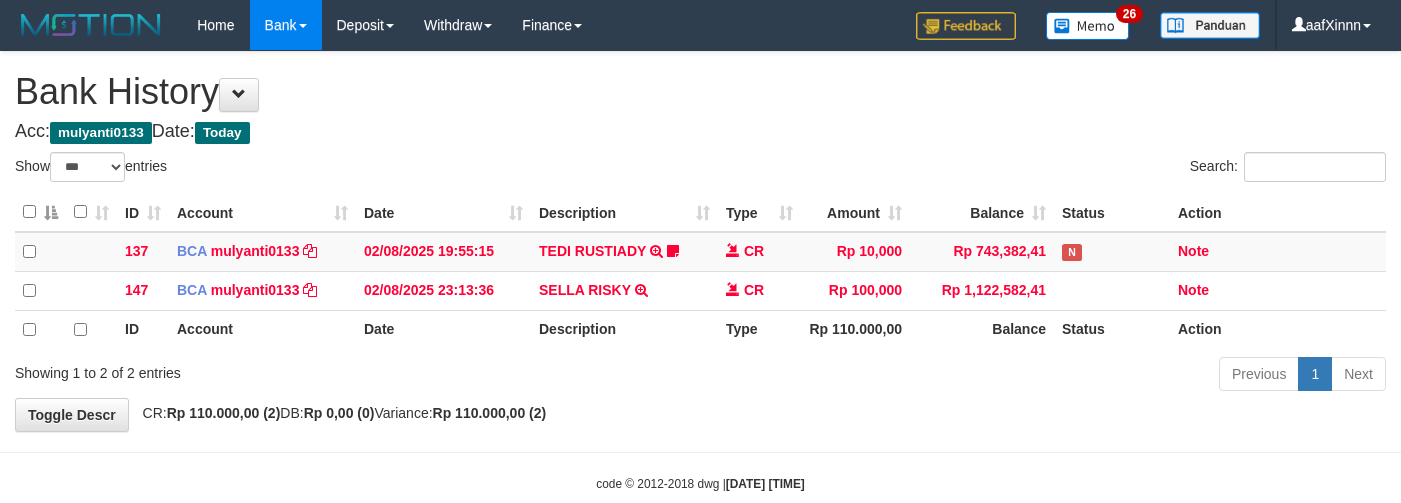 select on "***" 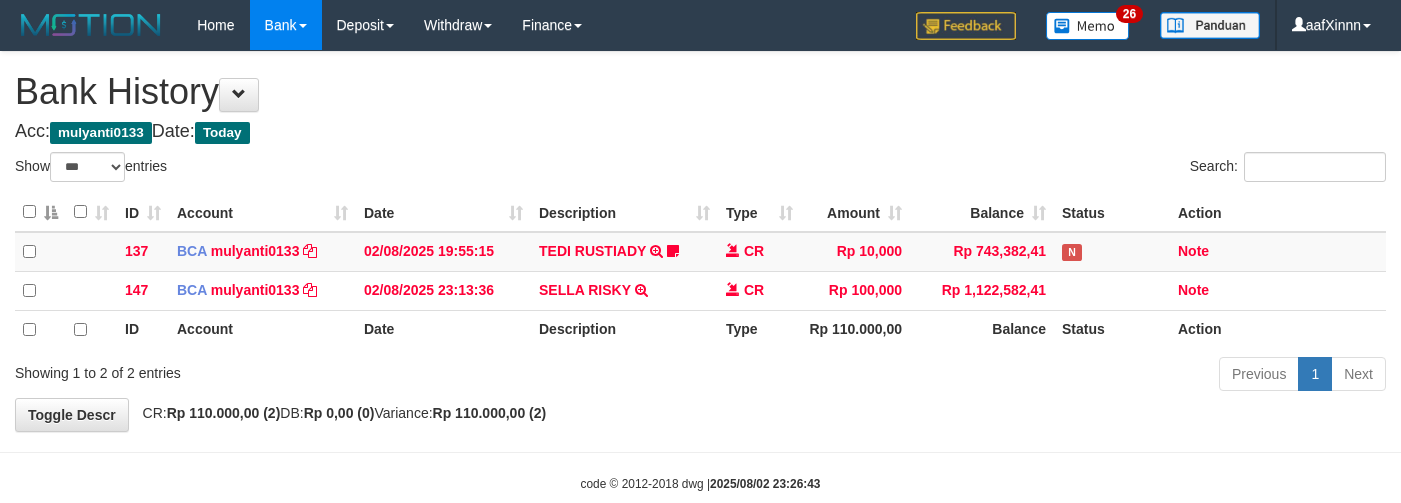 select on "***" 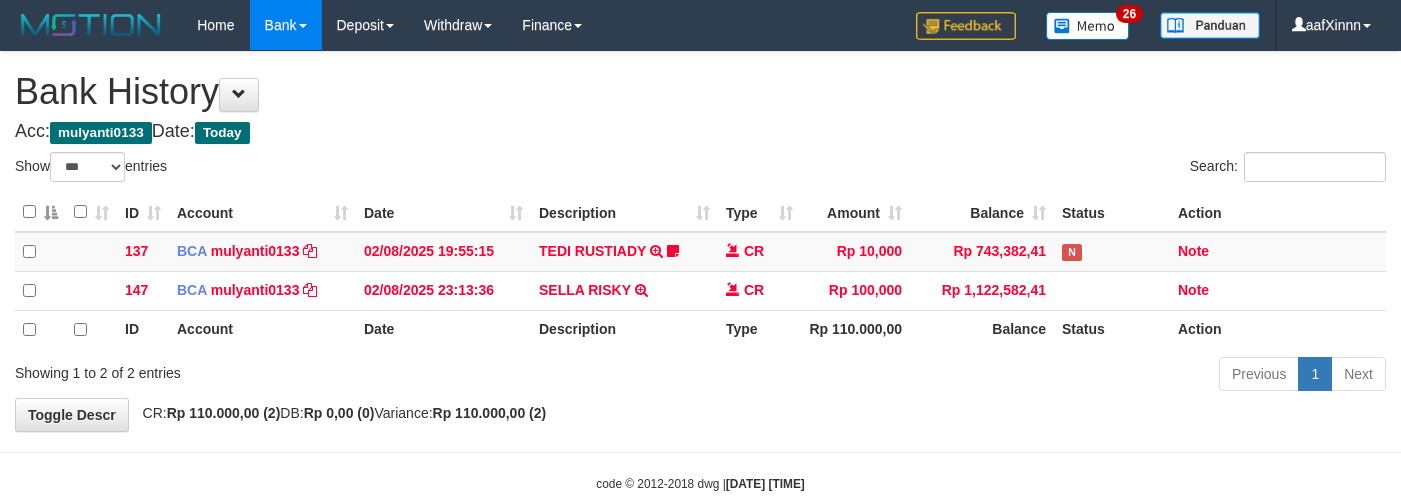 select on "***" 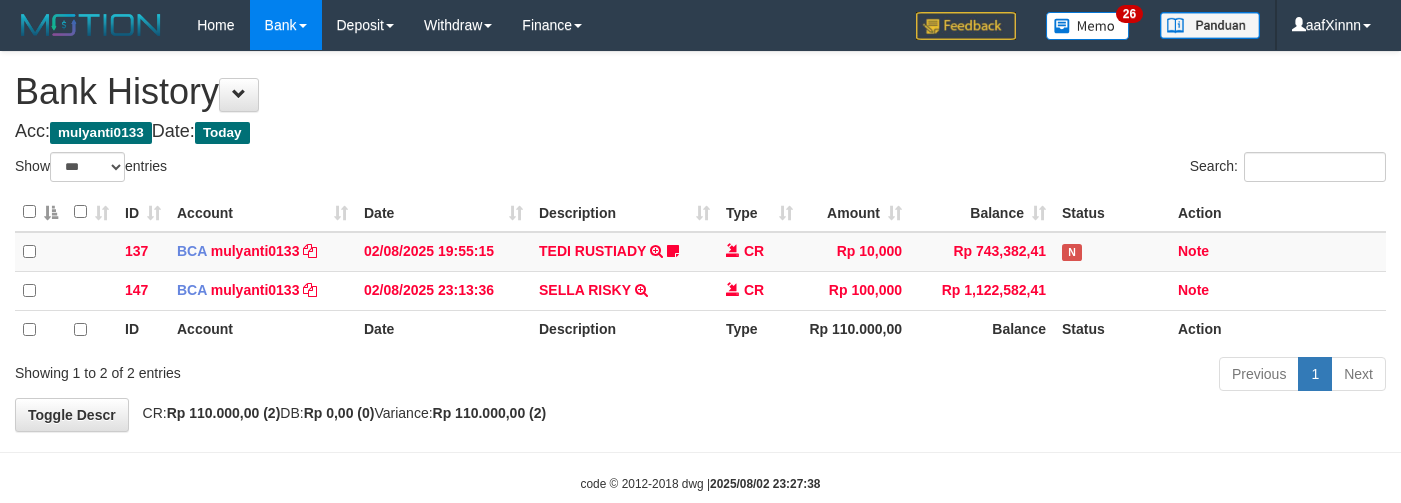 select on "***" 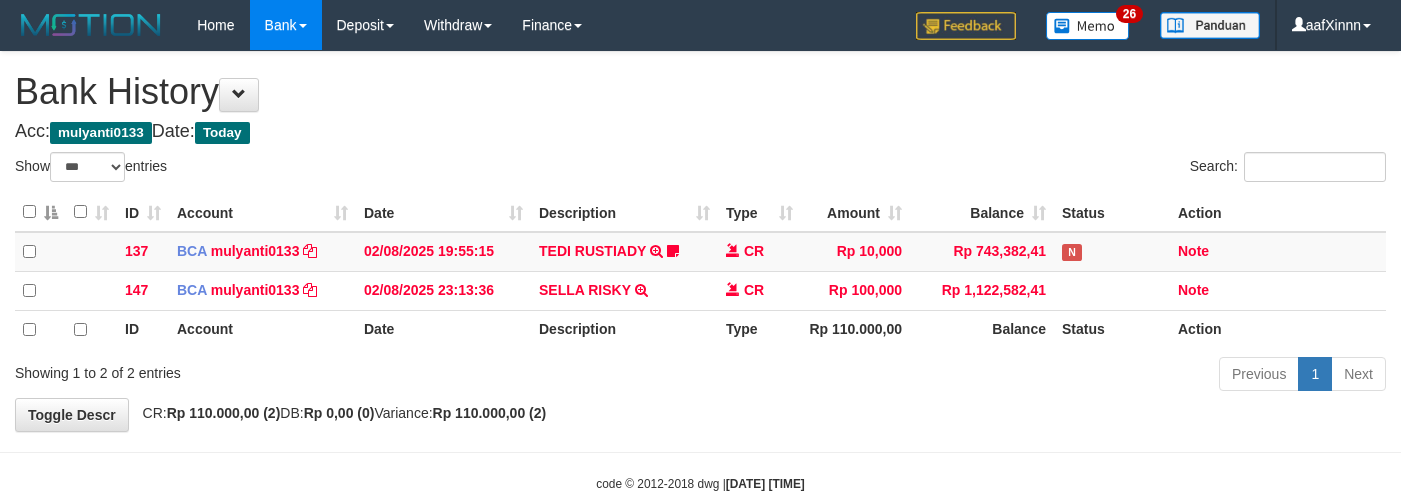 select on "***" 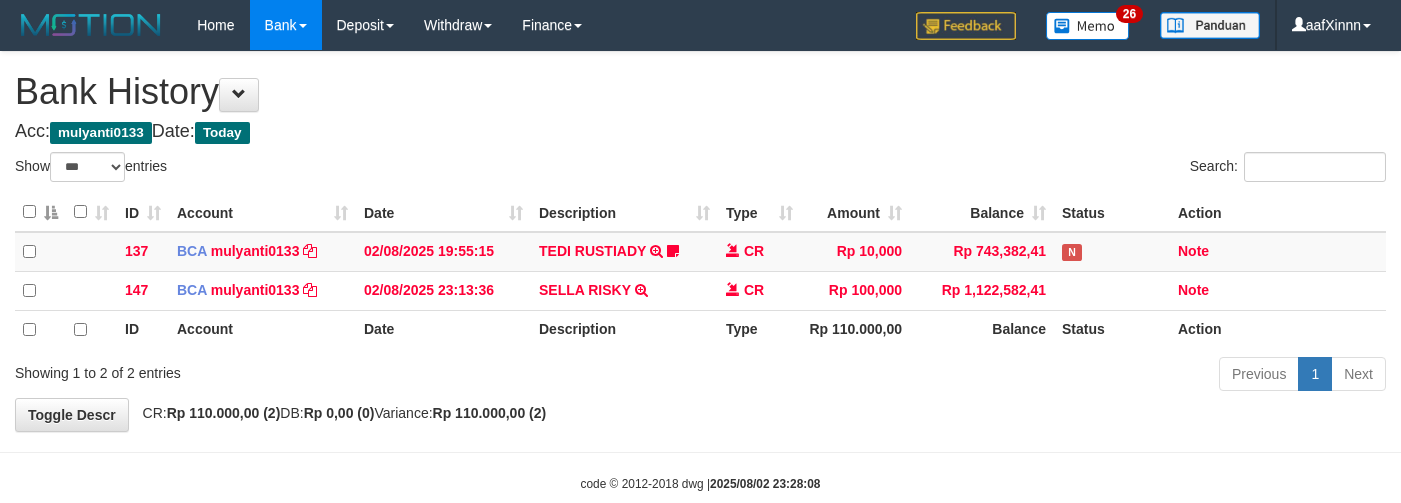 select on "***" 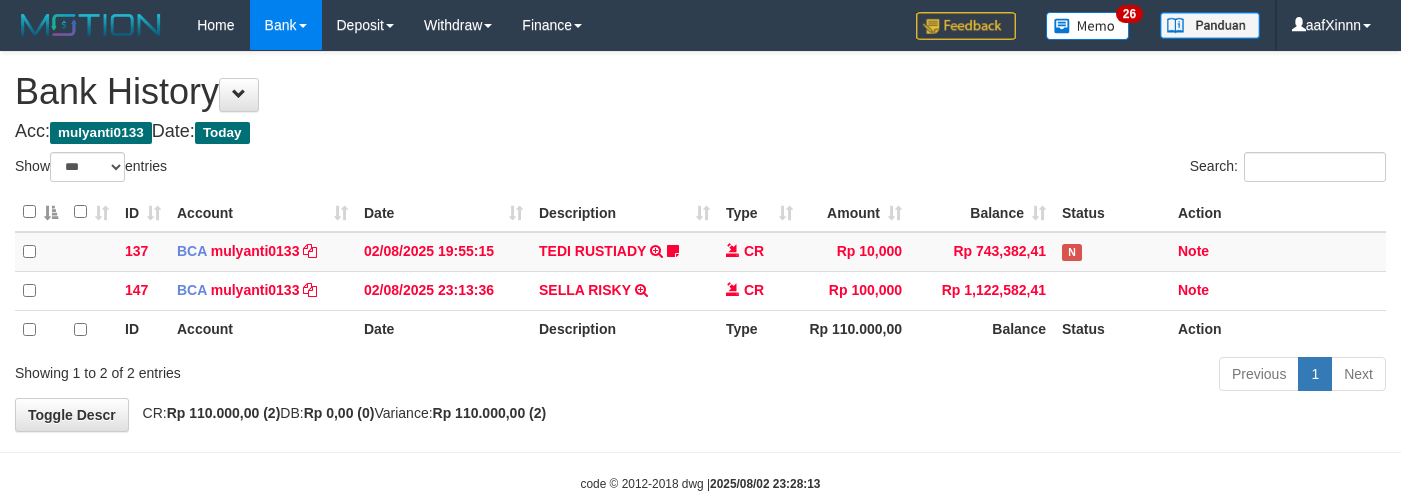 select on "***" 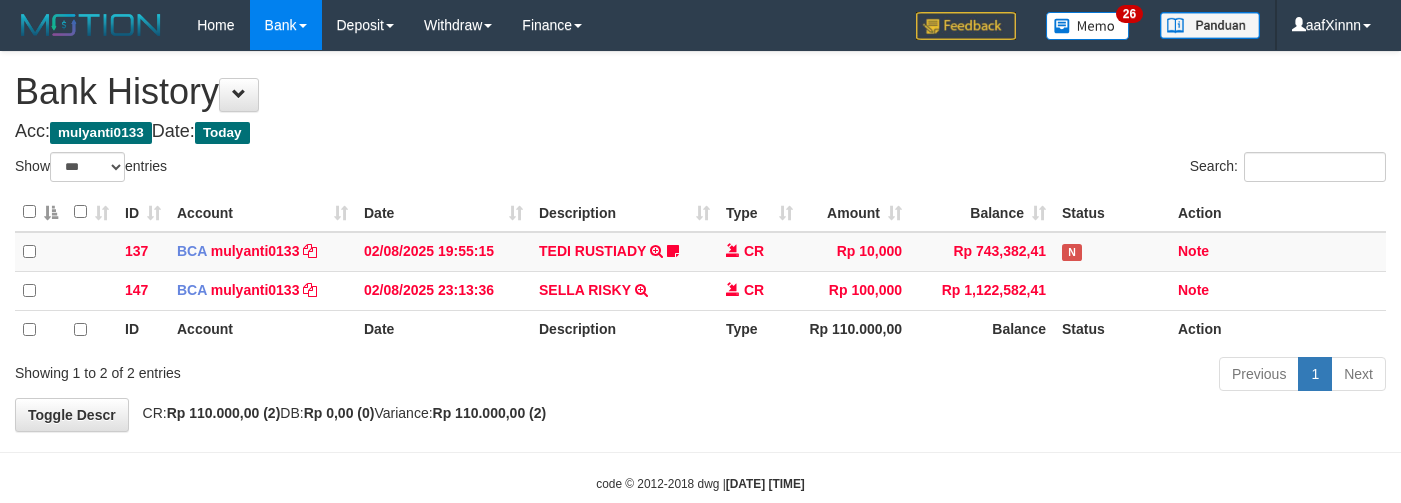 select on "***" 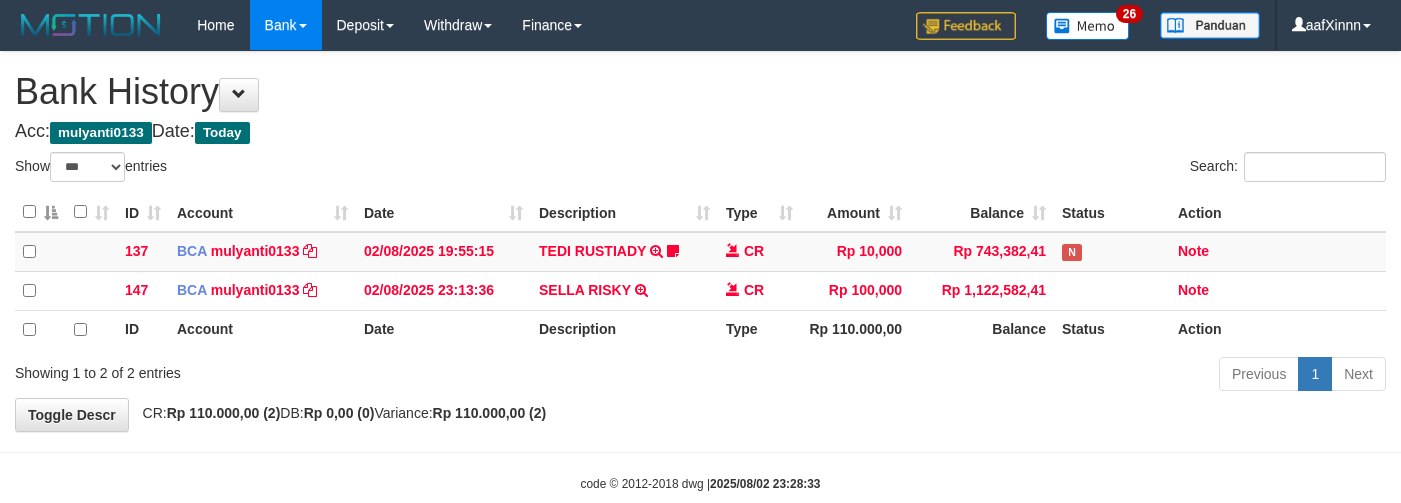 select on "***" 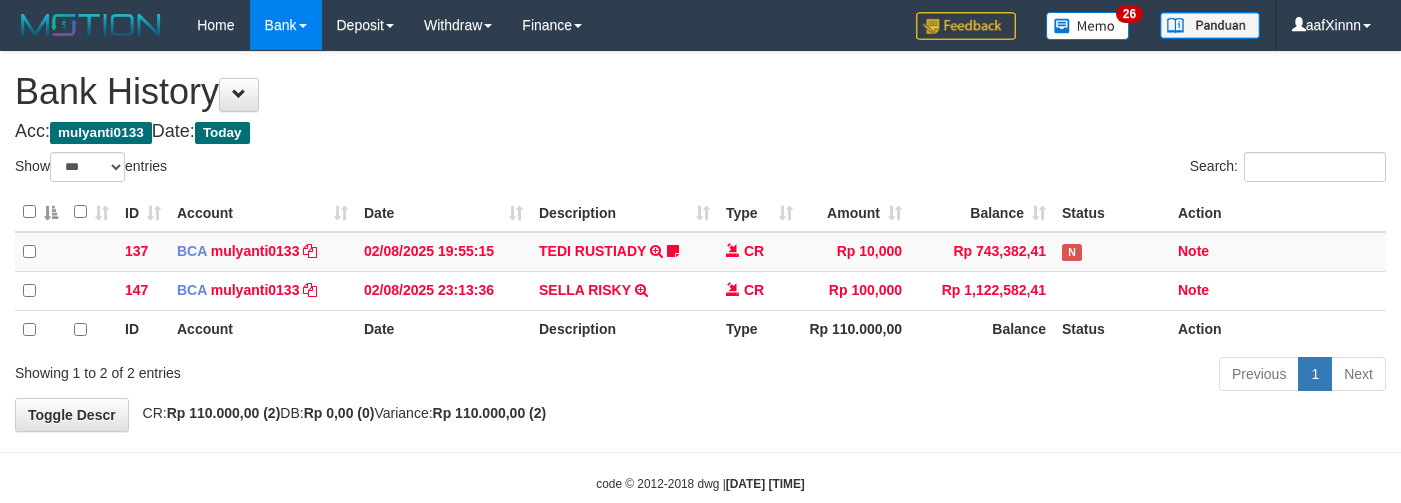 select on "***" 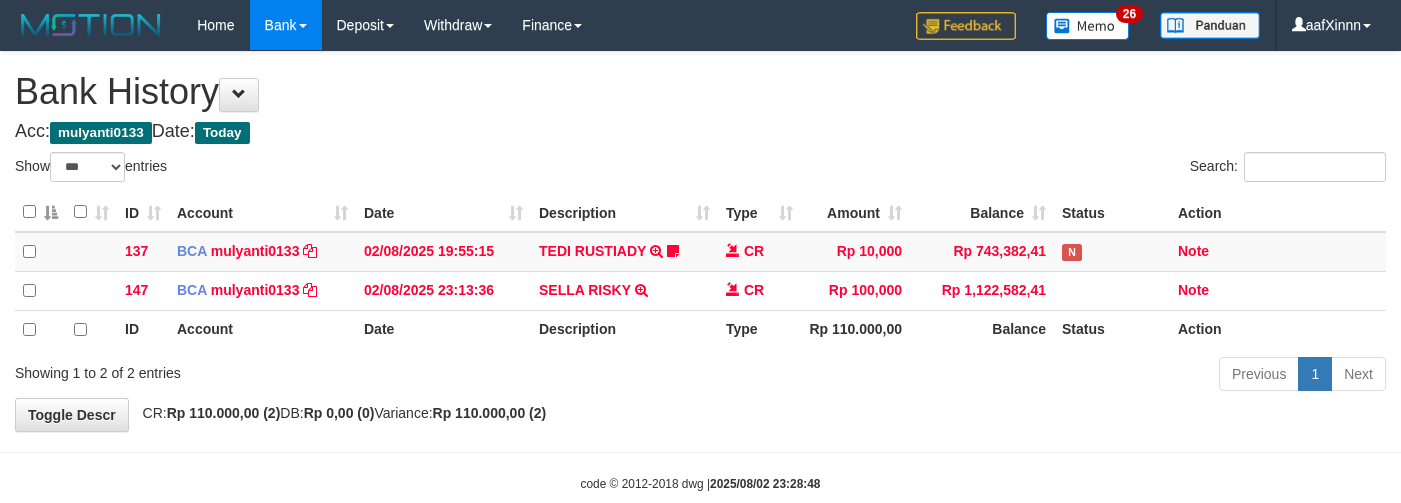select on "***" 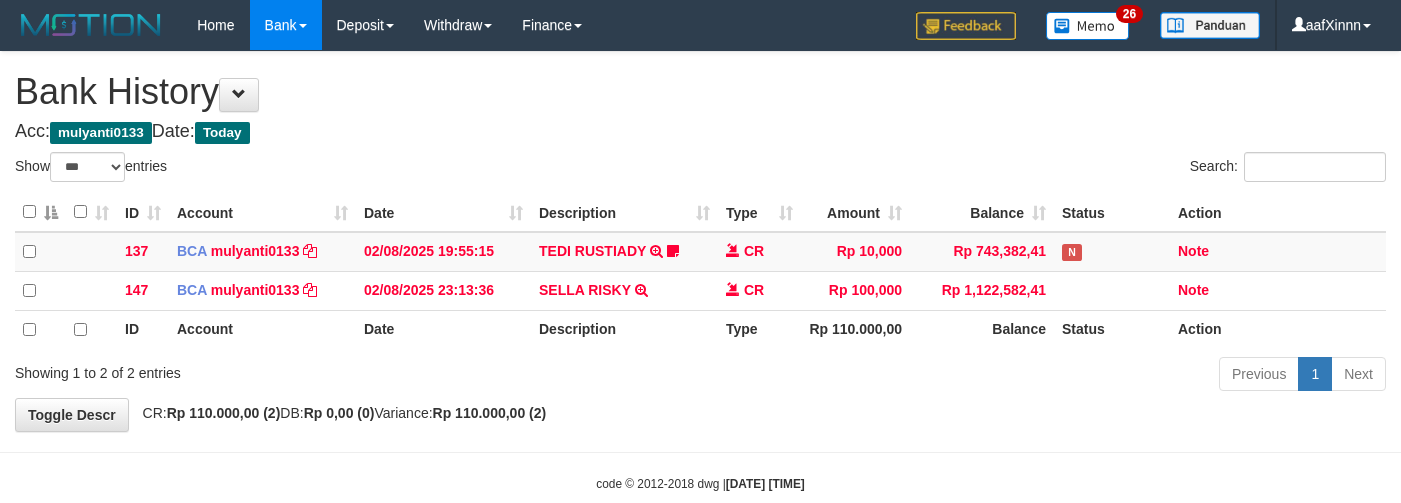 select on "***" 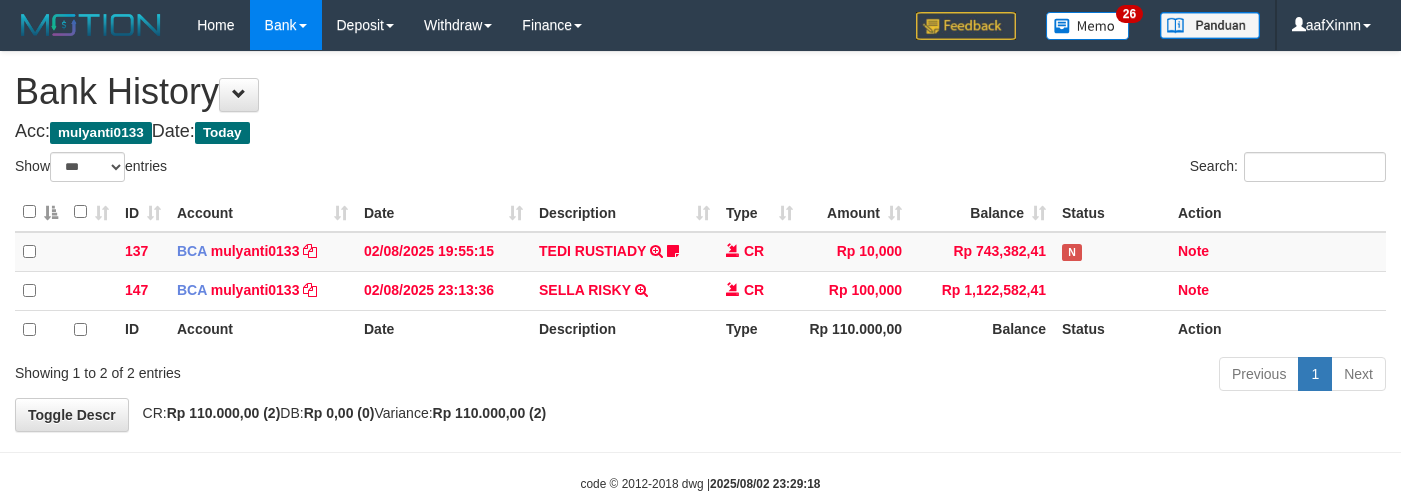 select on "***" 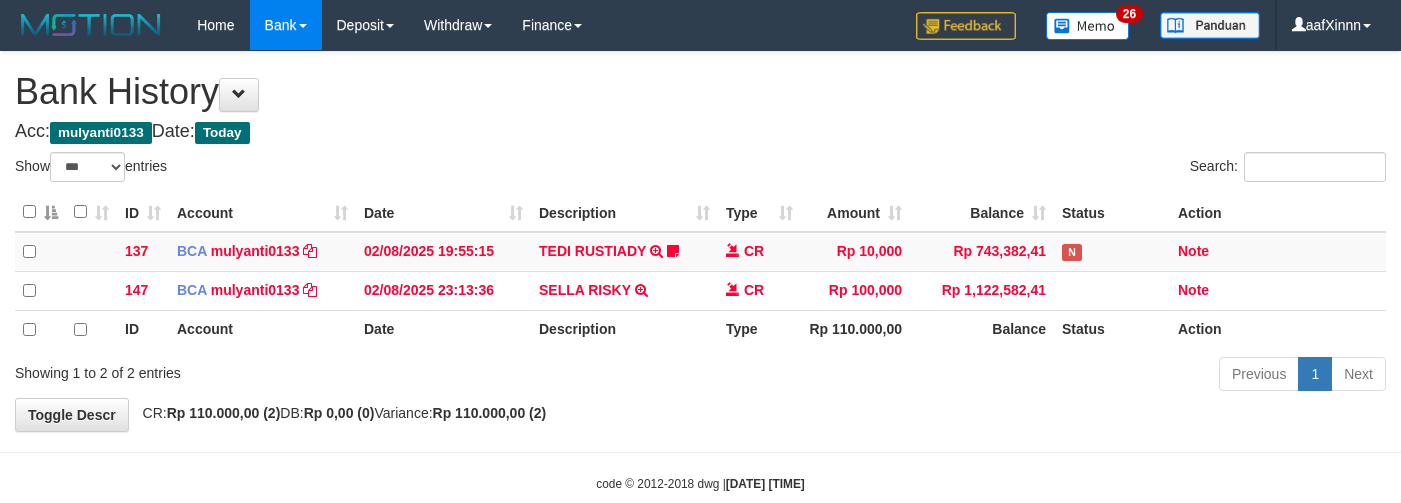 select on "***" 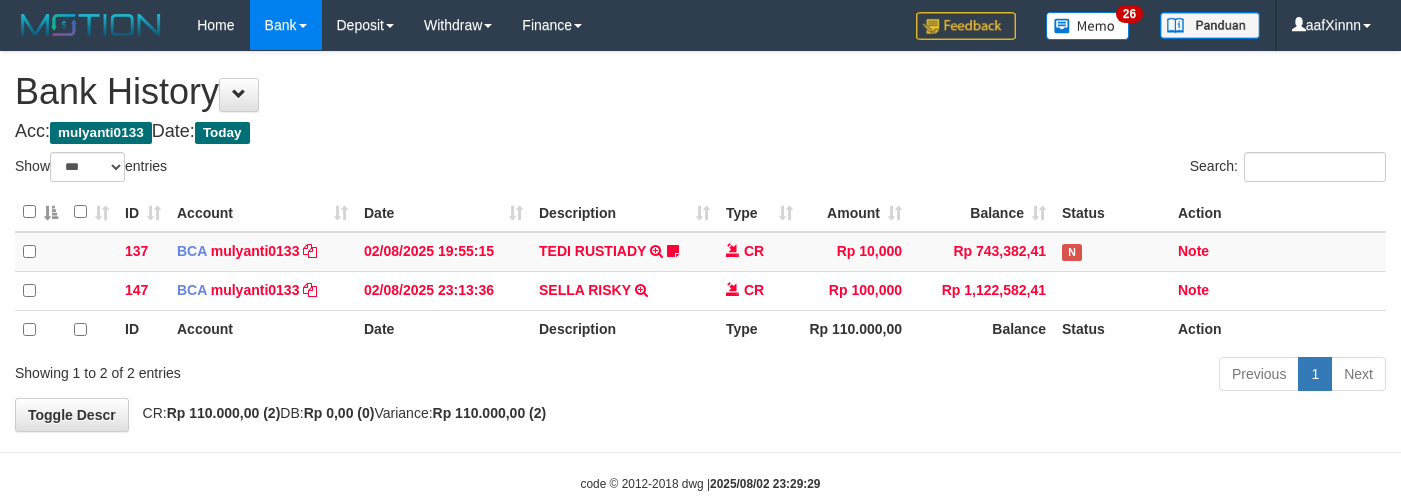 select on "***" 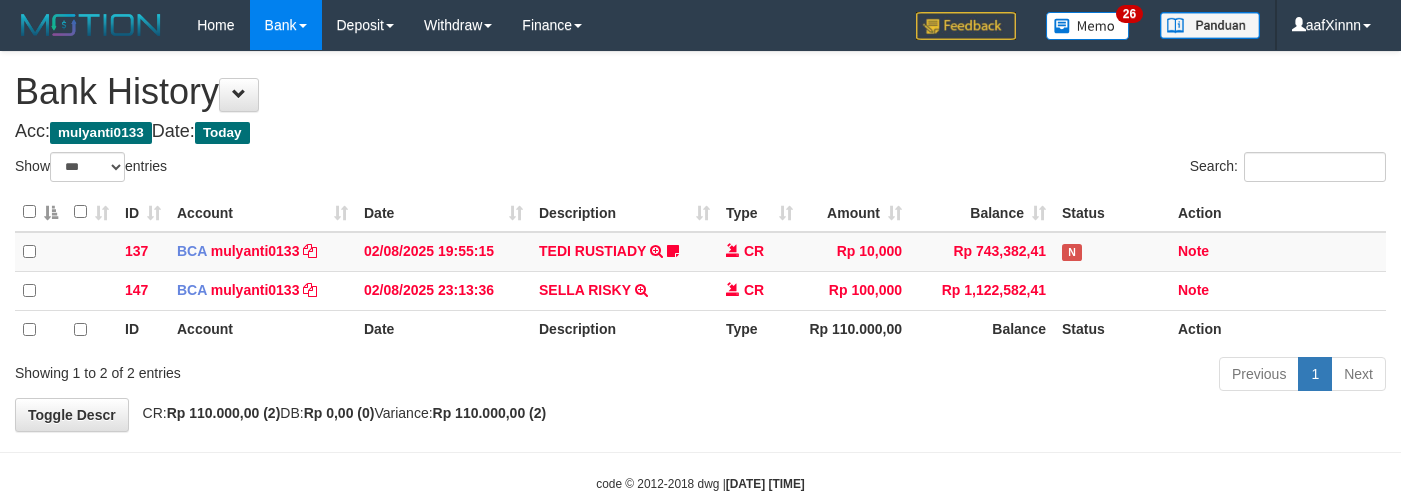 select on "***" 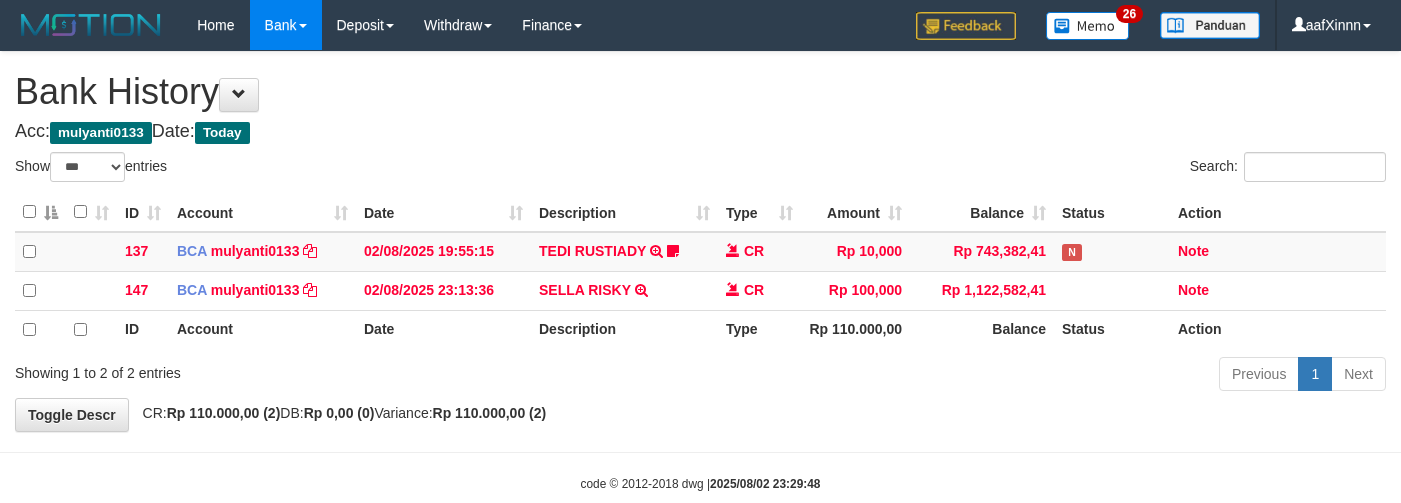 select on "***" 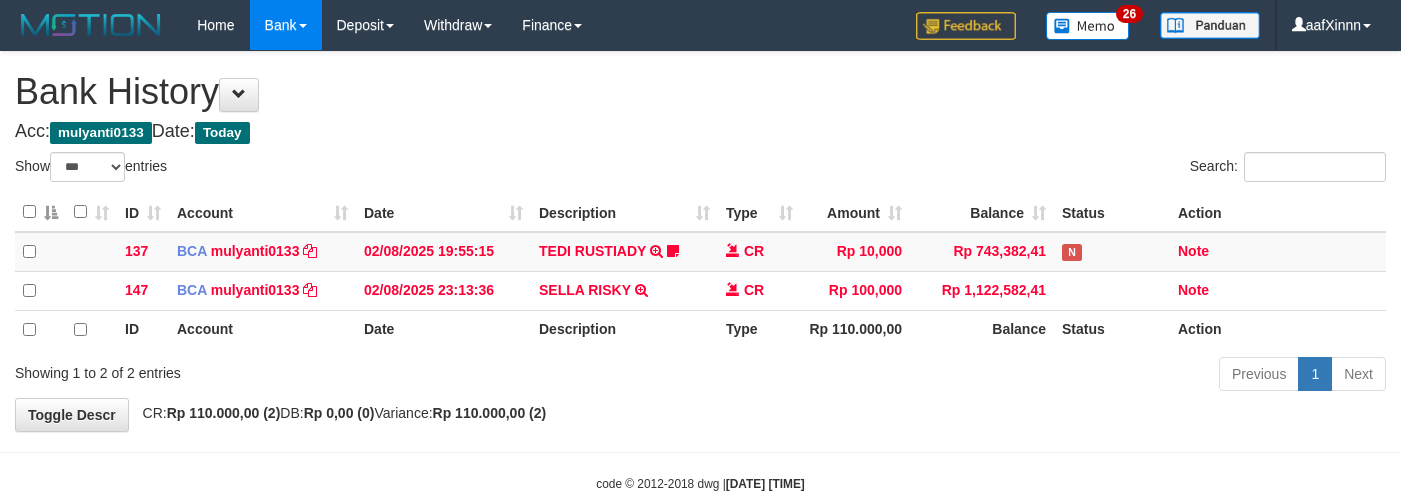select on "***" 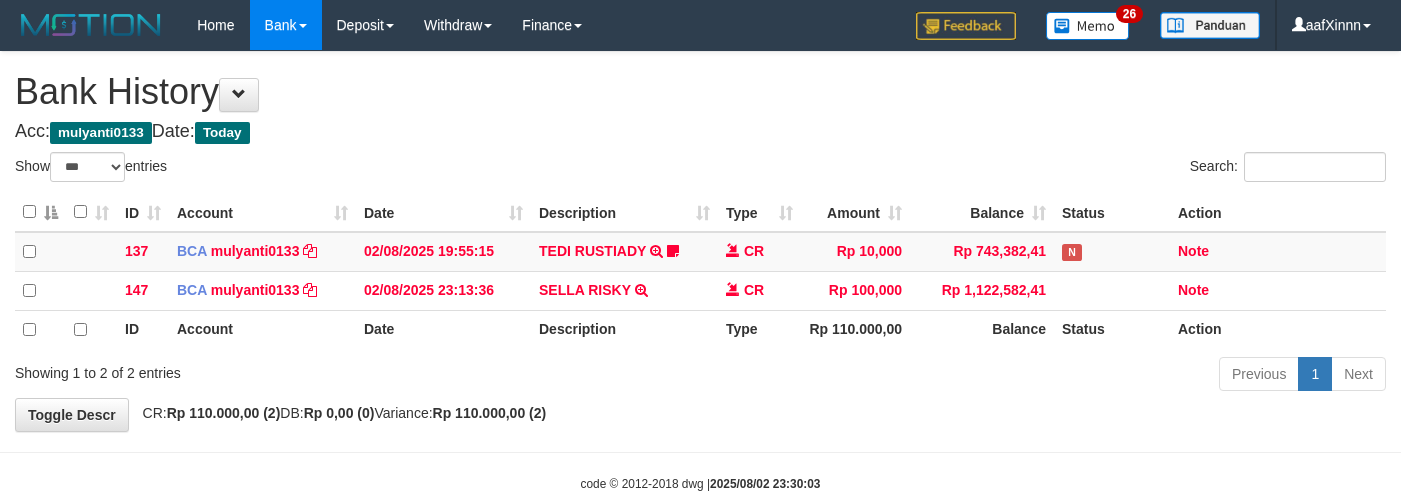select on "***" 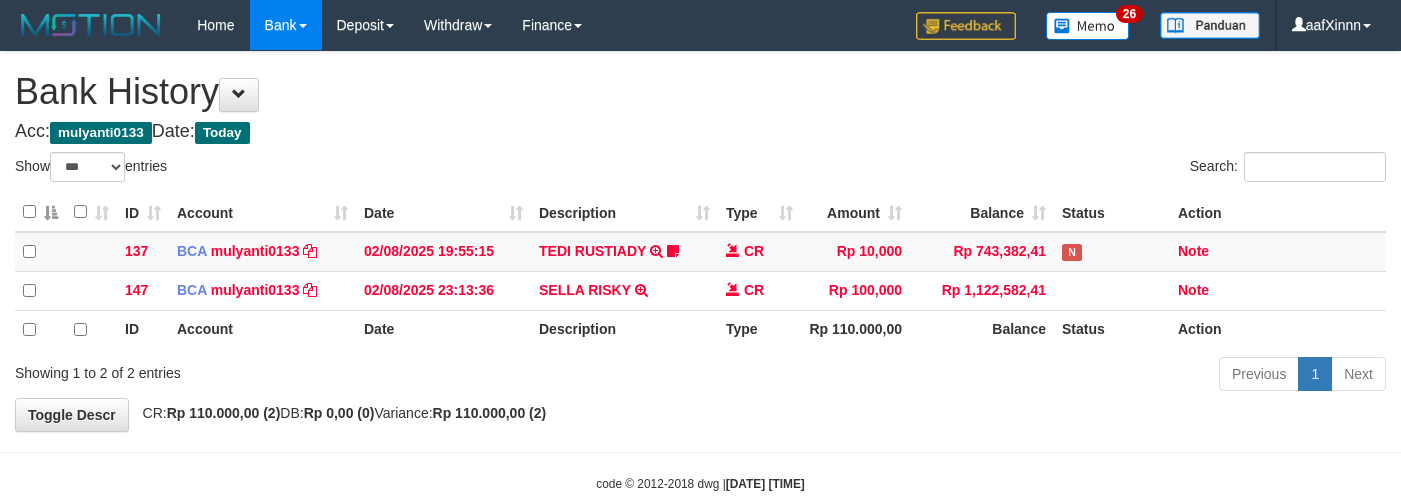 select on "***" 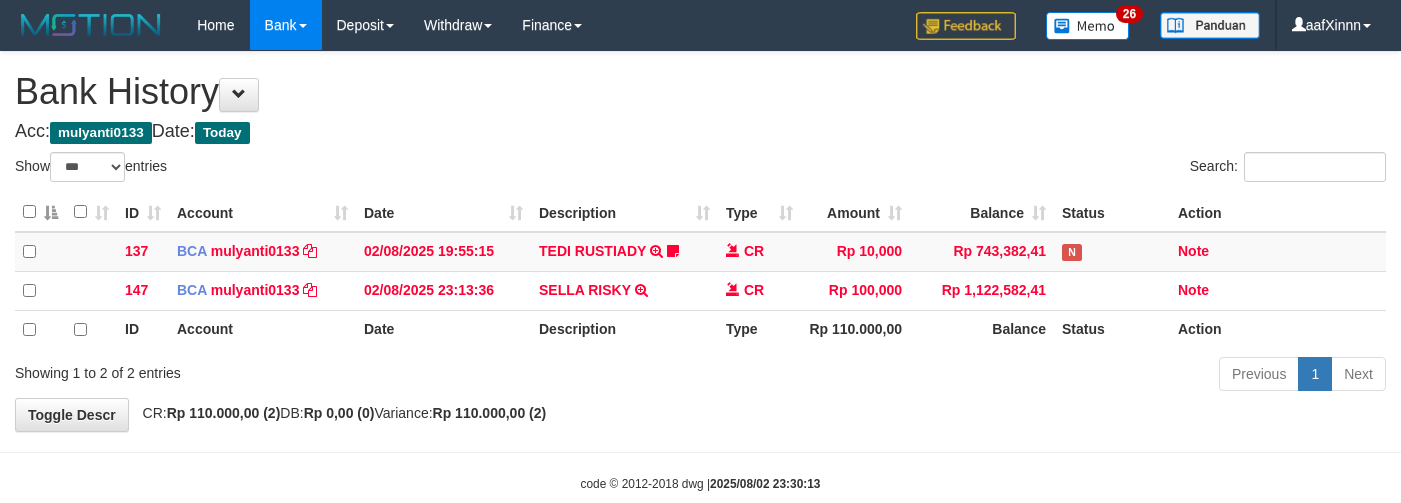 select on "***" 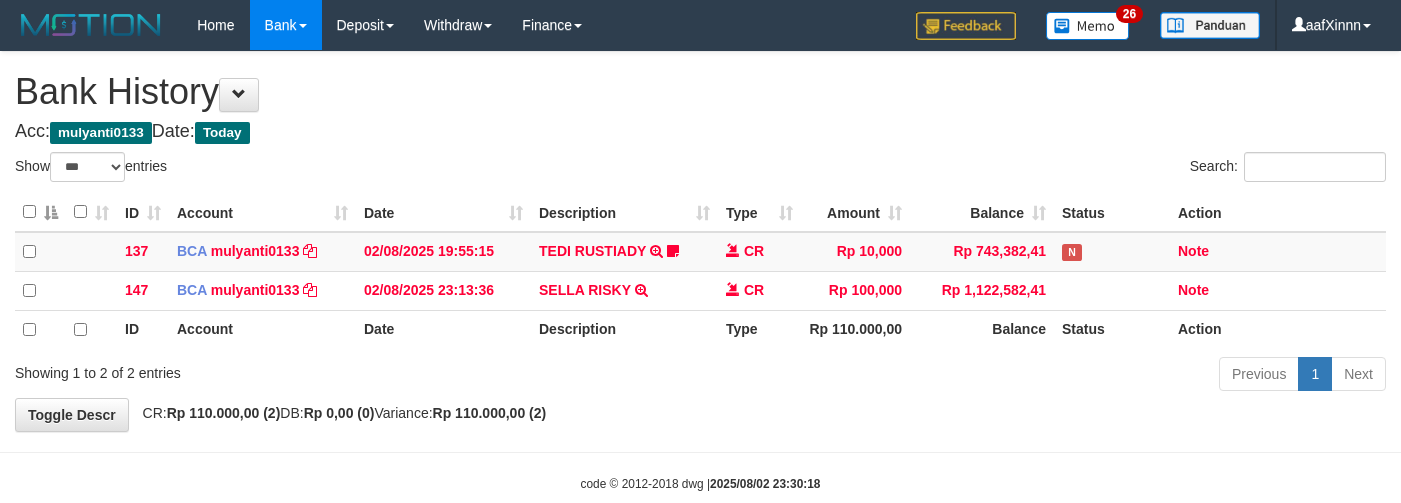 select on "***" 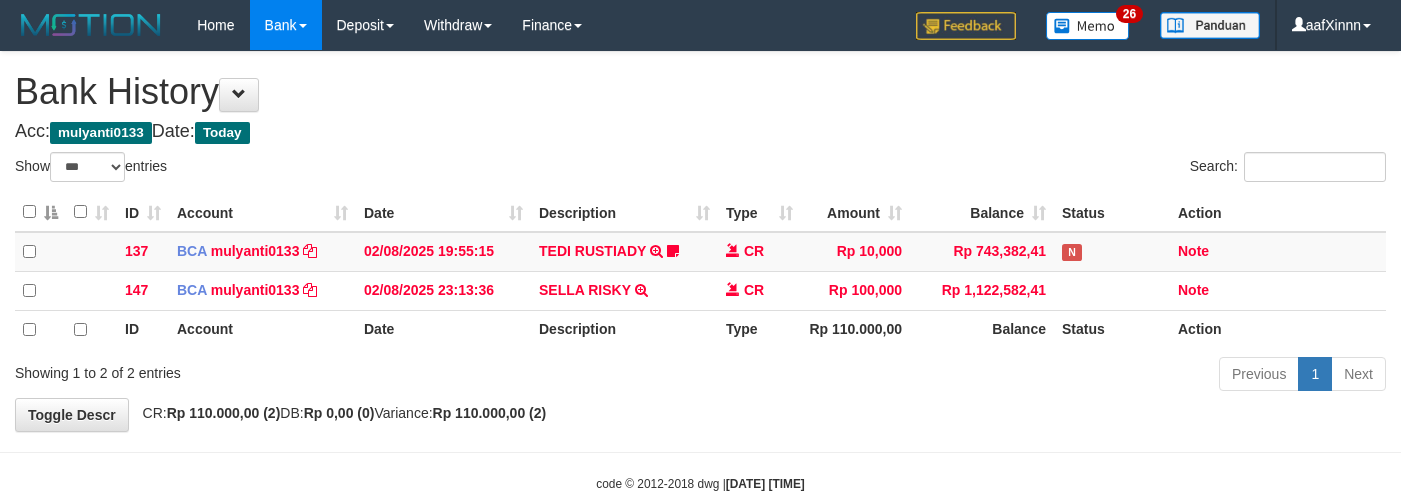 select on "***" 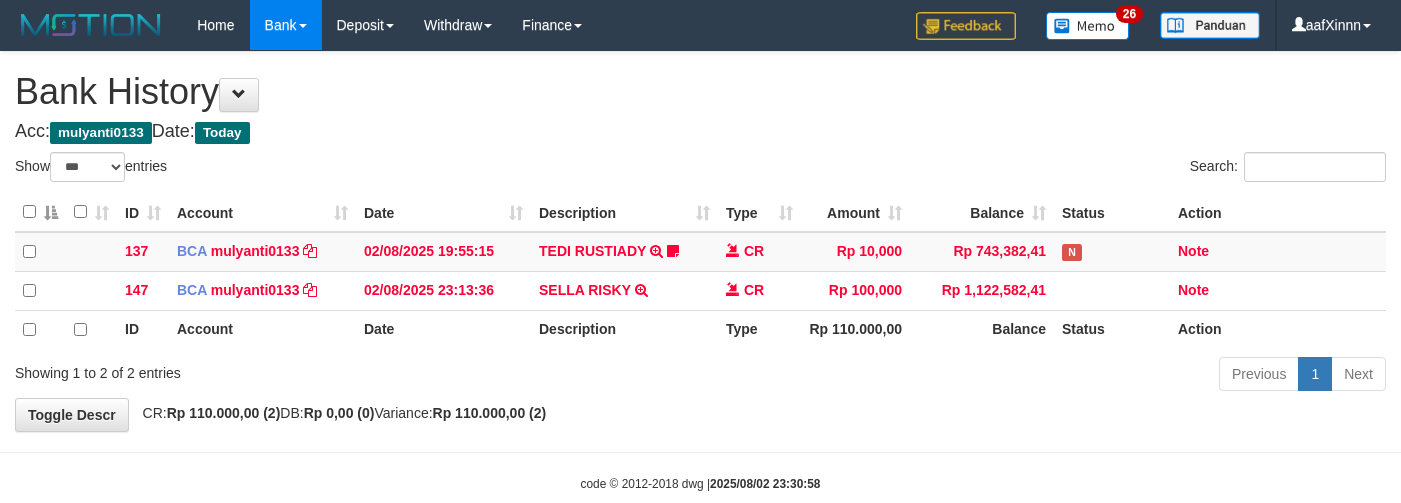 select on "***" 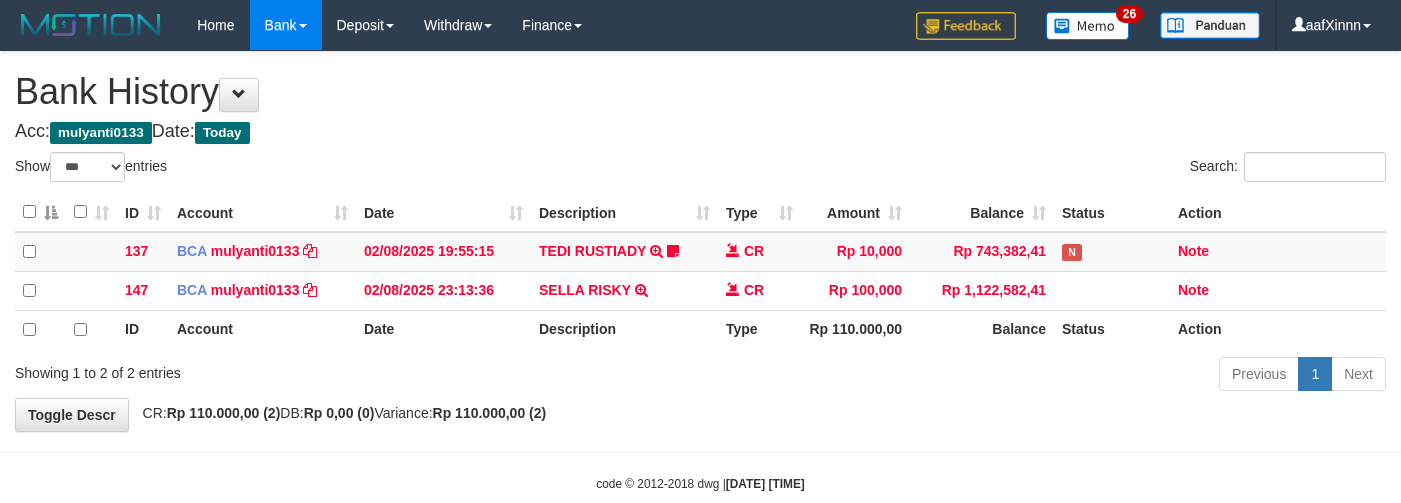 select on "***" 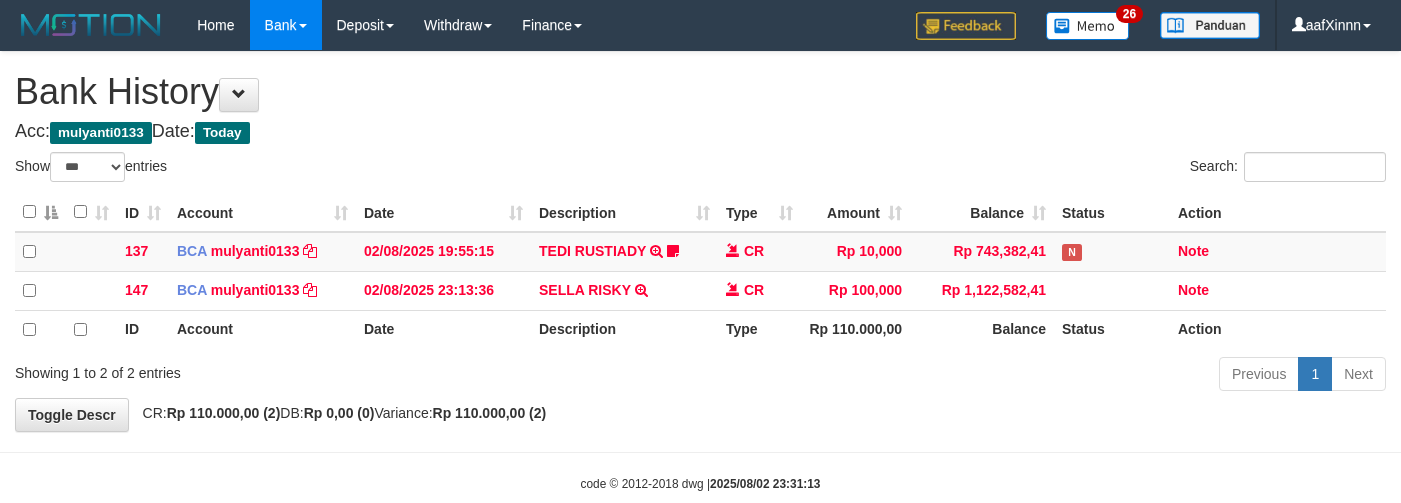 select on "***" 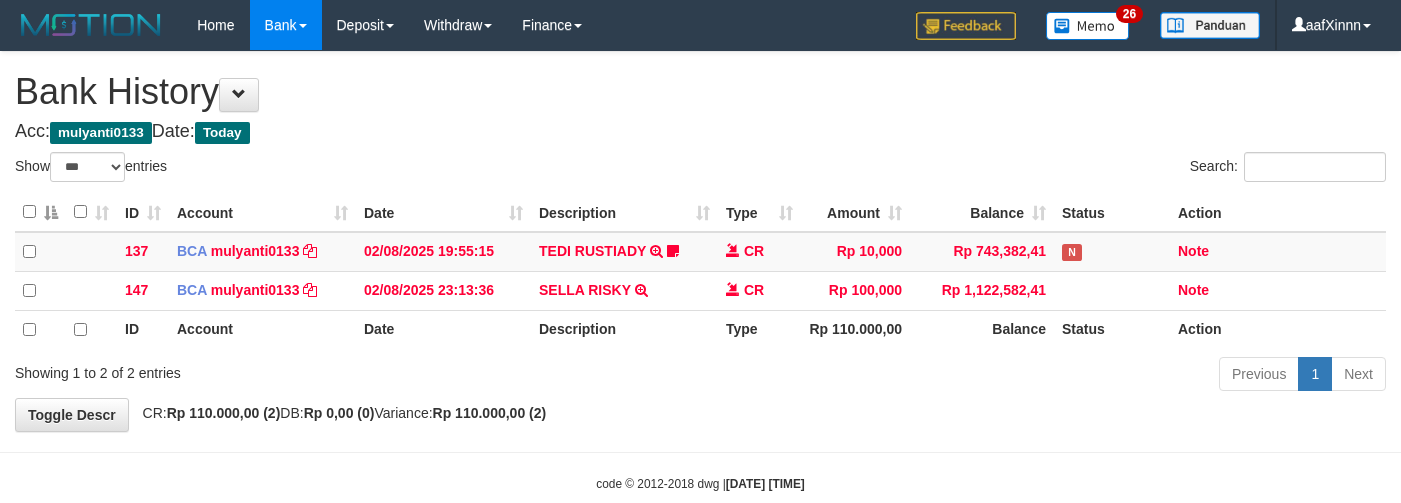select on "***" 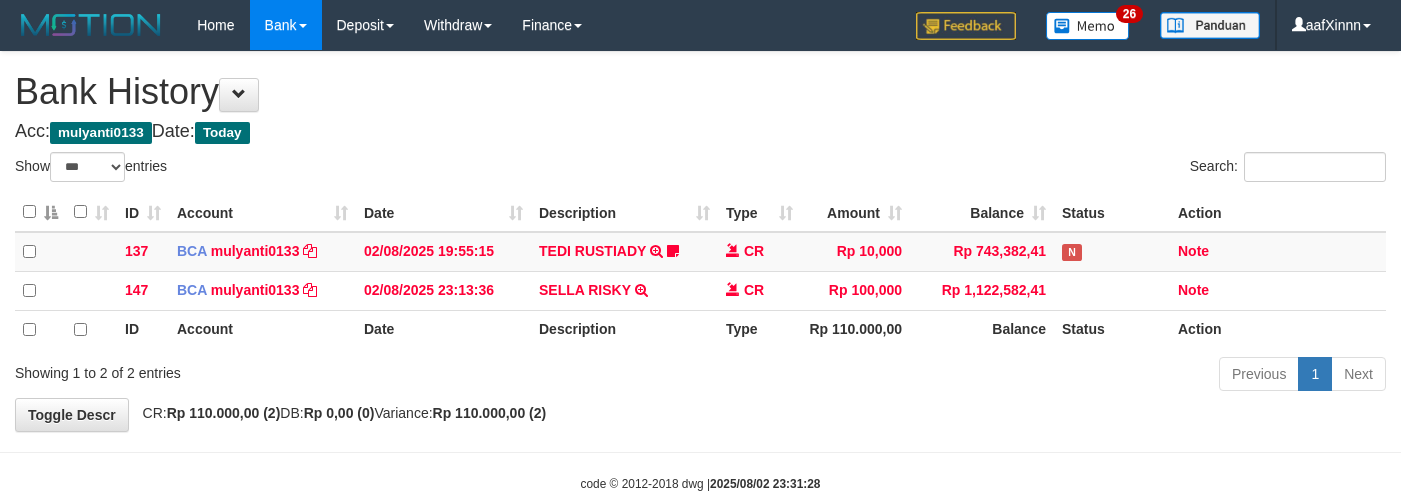 select on "***" 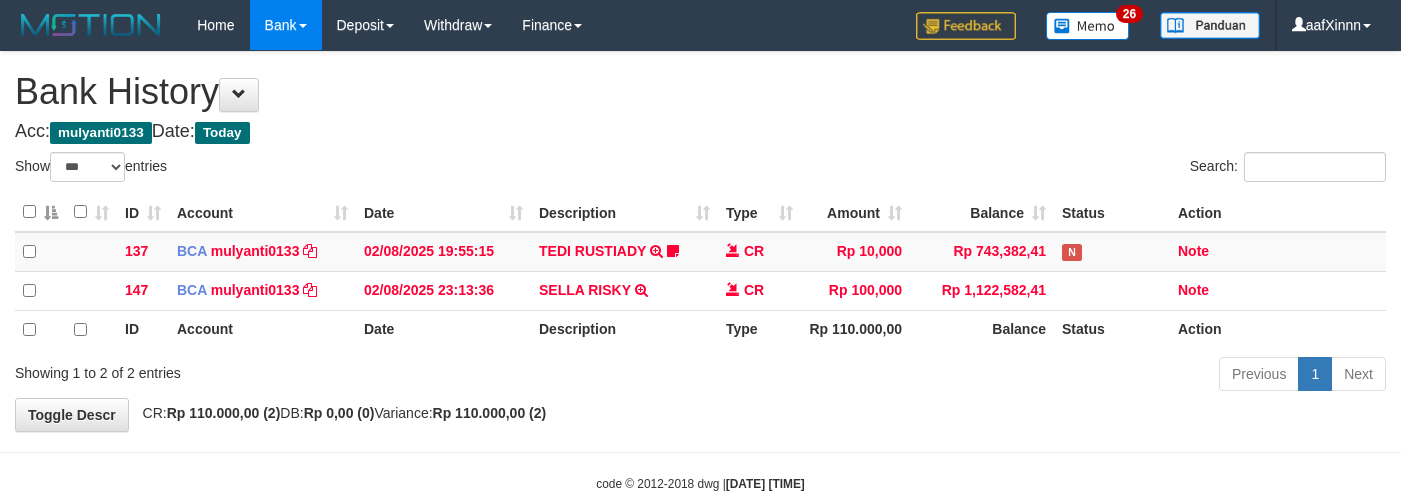 select on "***" 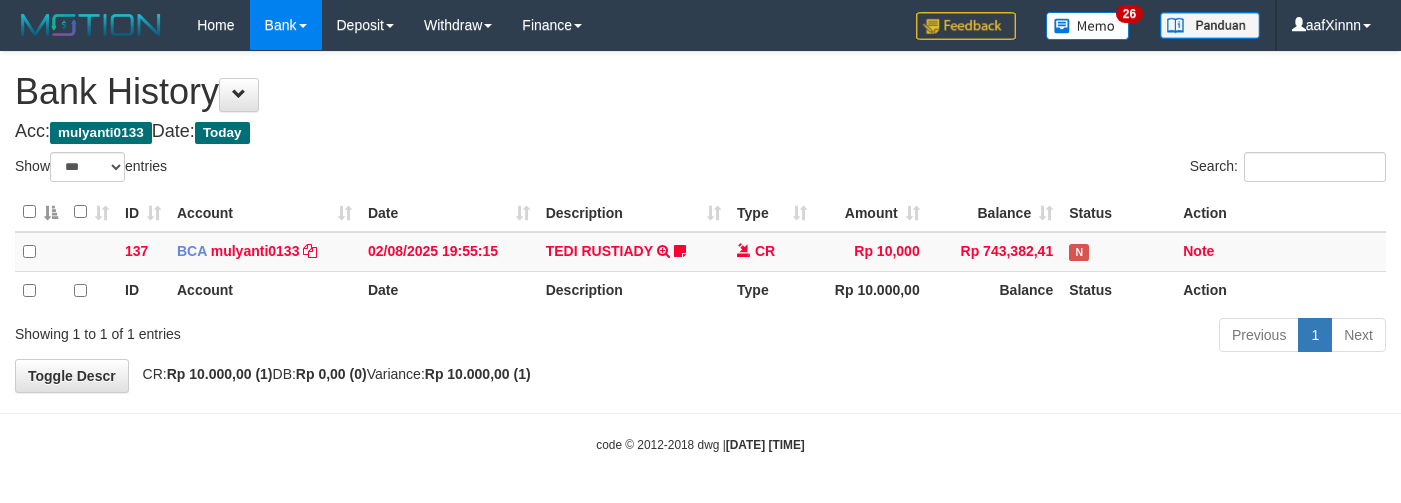 select on "***" 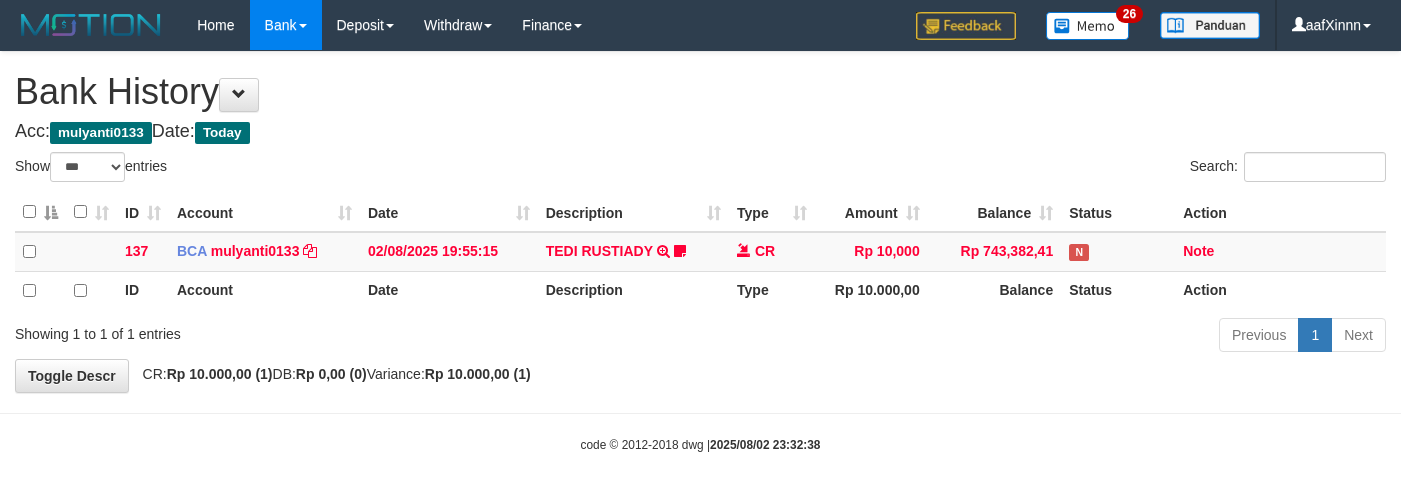 select on "***" 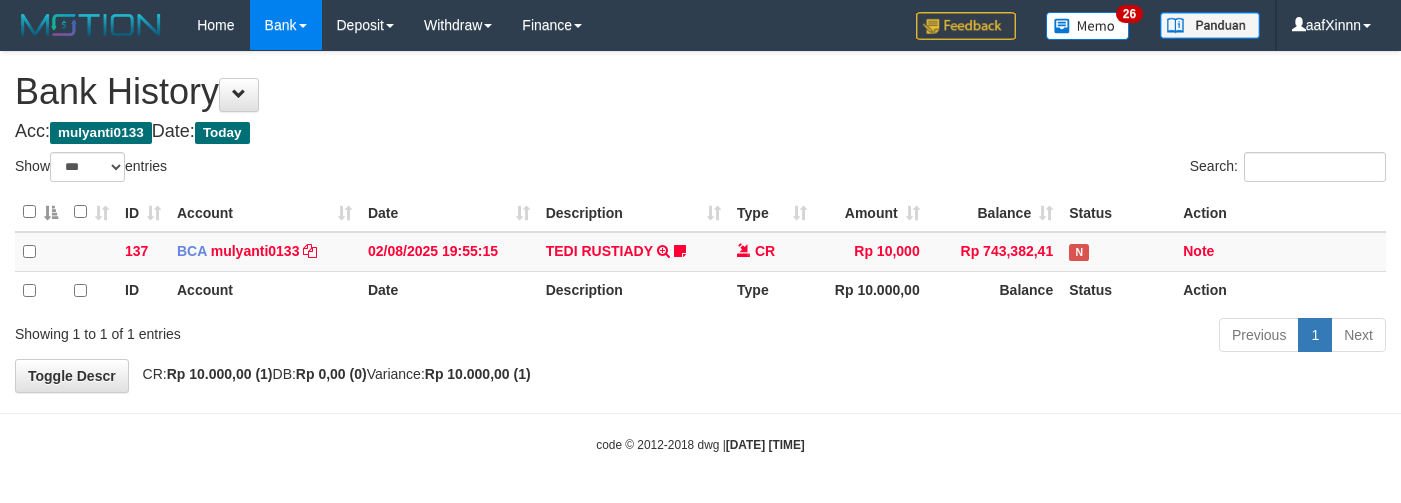 select on "***" 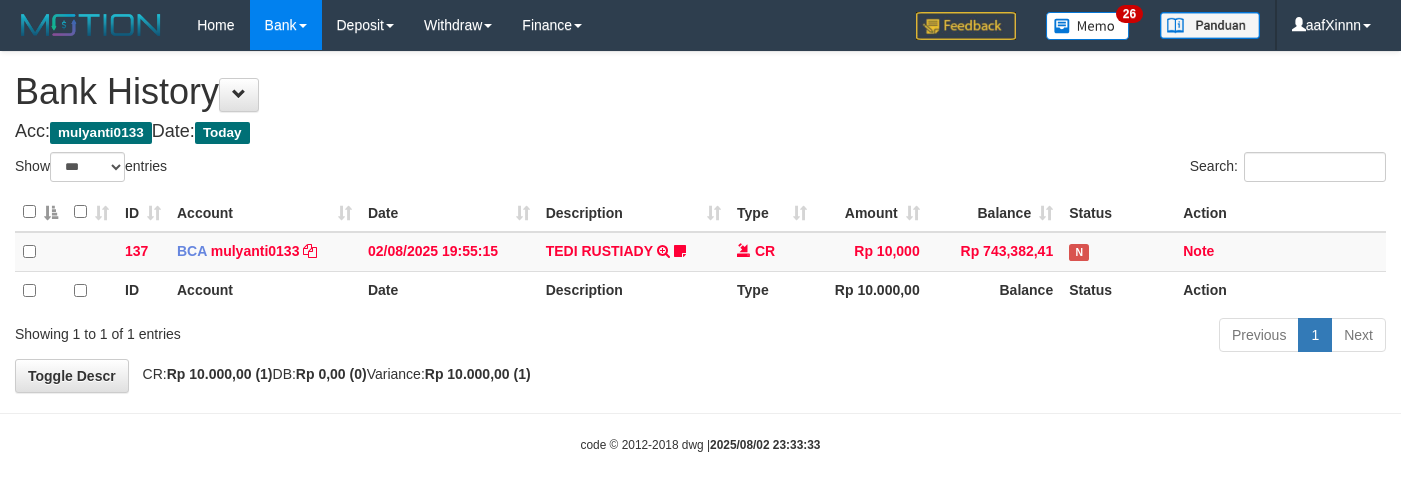 select on "***" 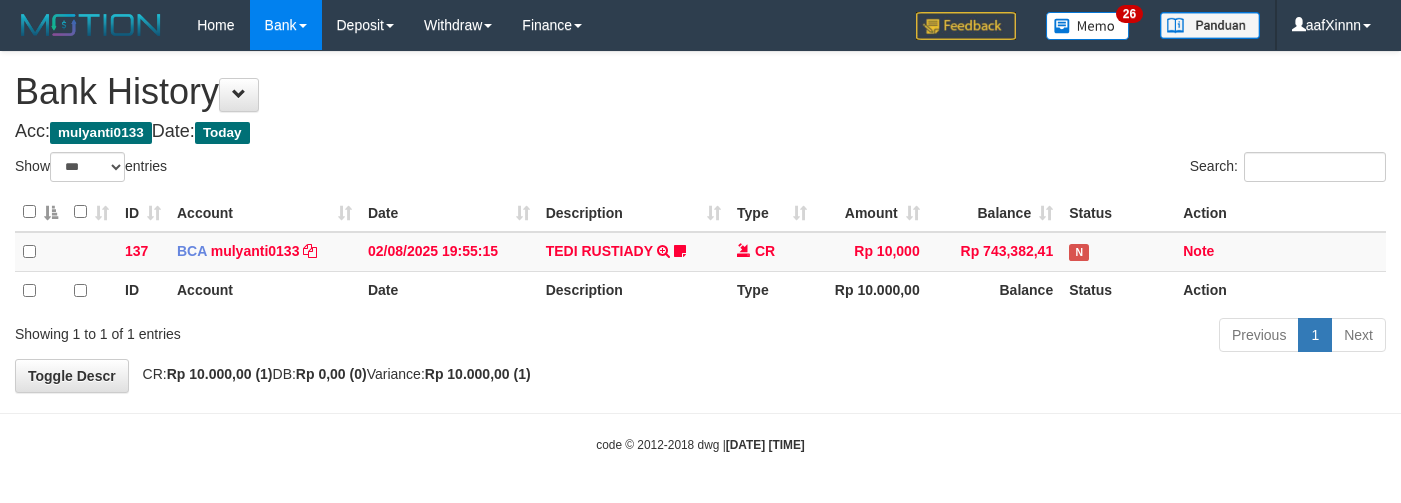 select on "***" 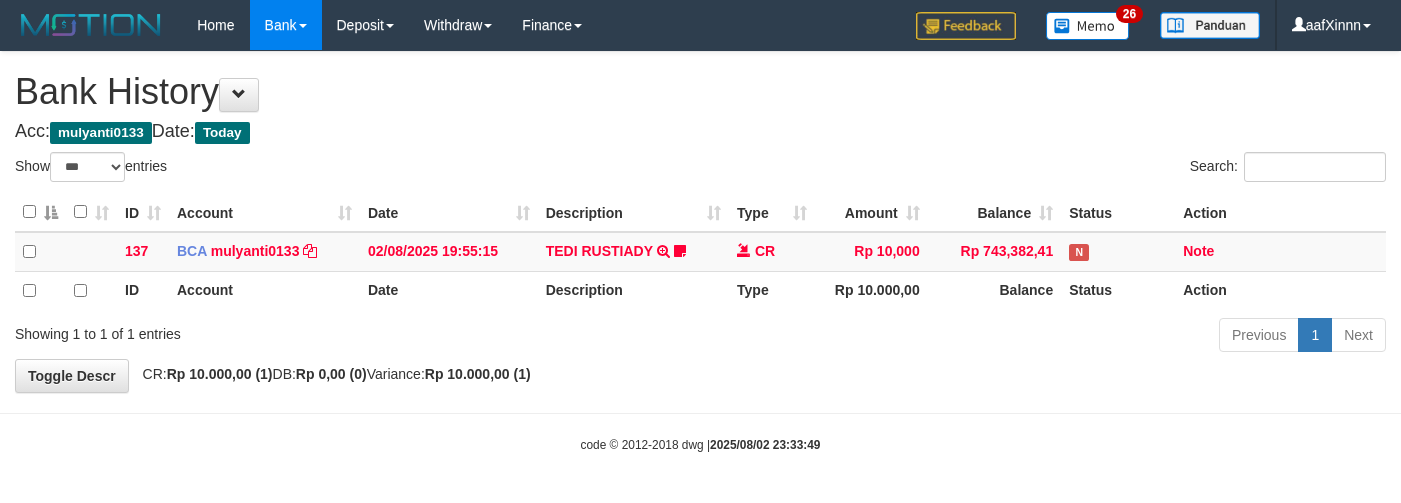 select on "***" 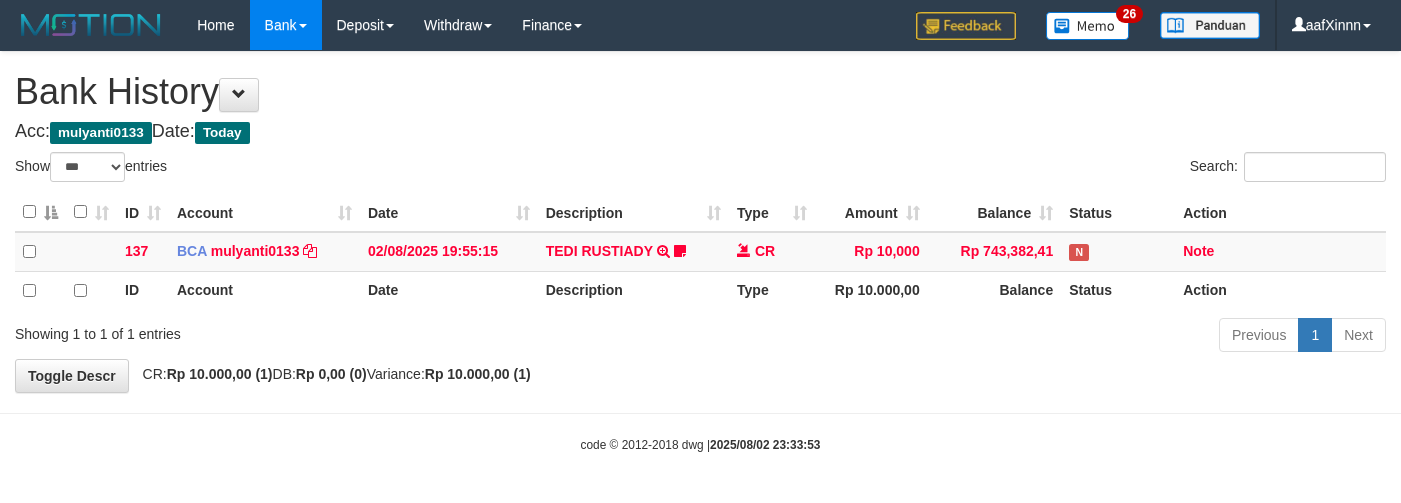 select on "***" 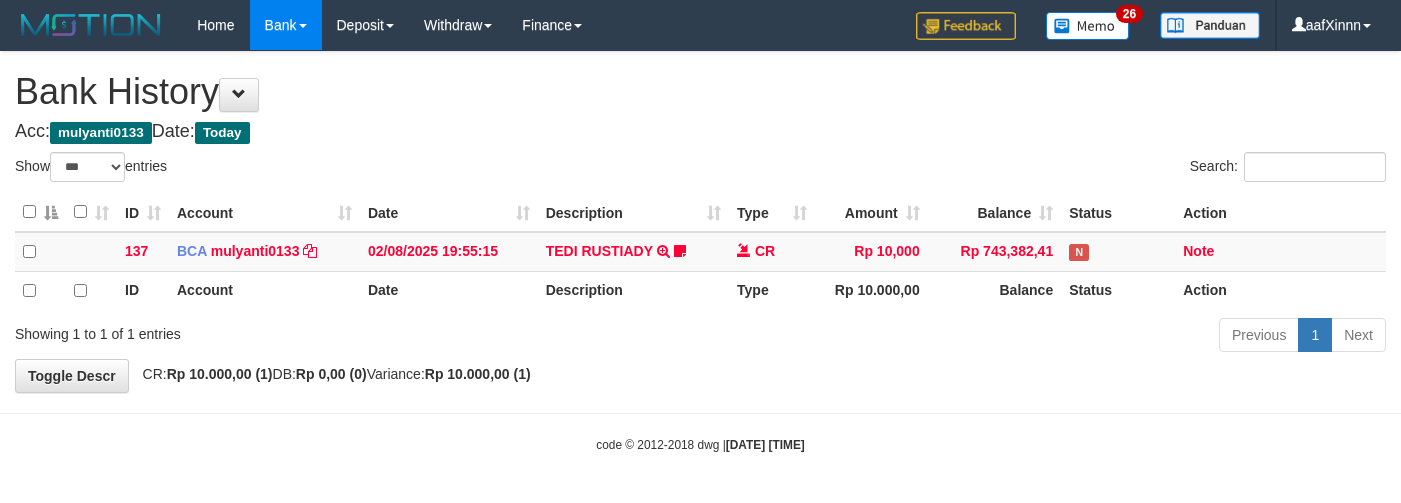 select on "***" 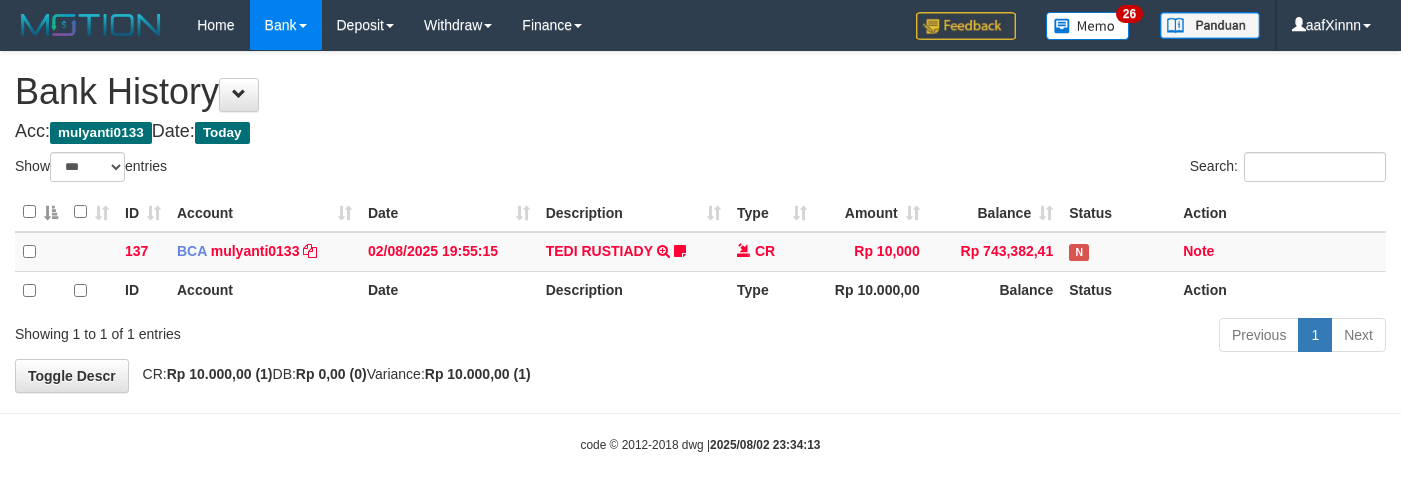 select on "***" 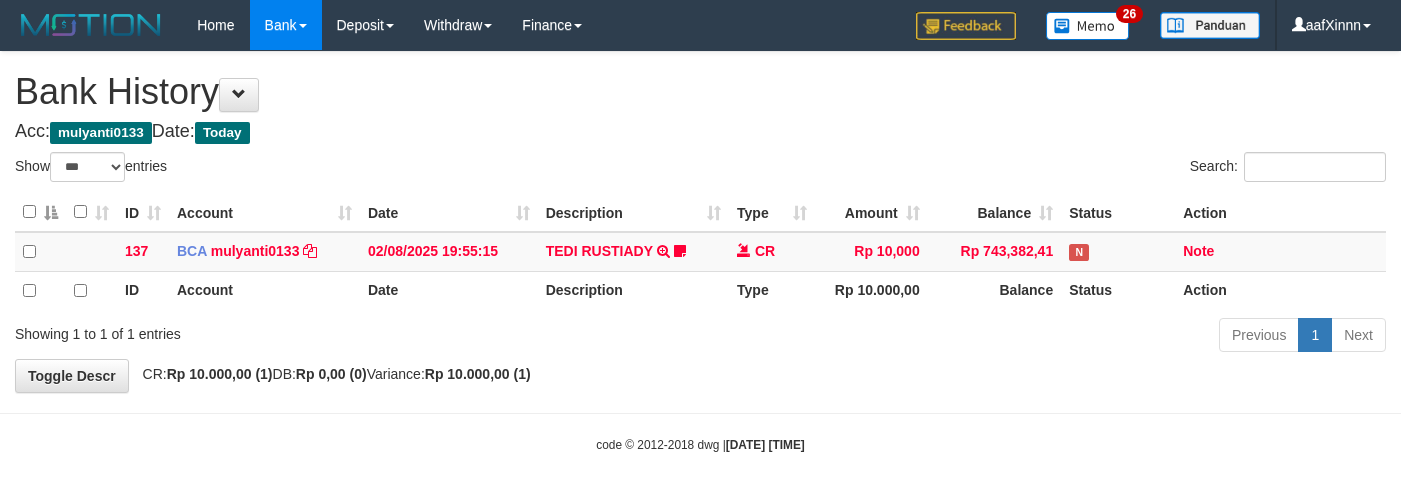 select on "***" 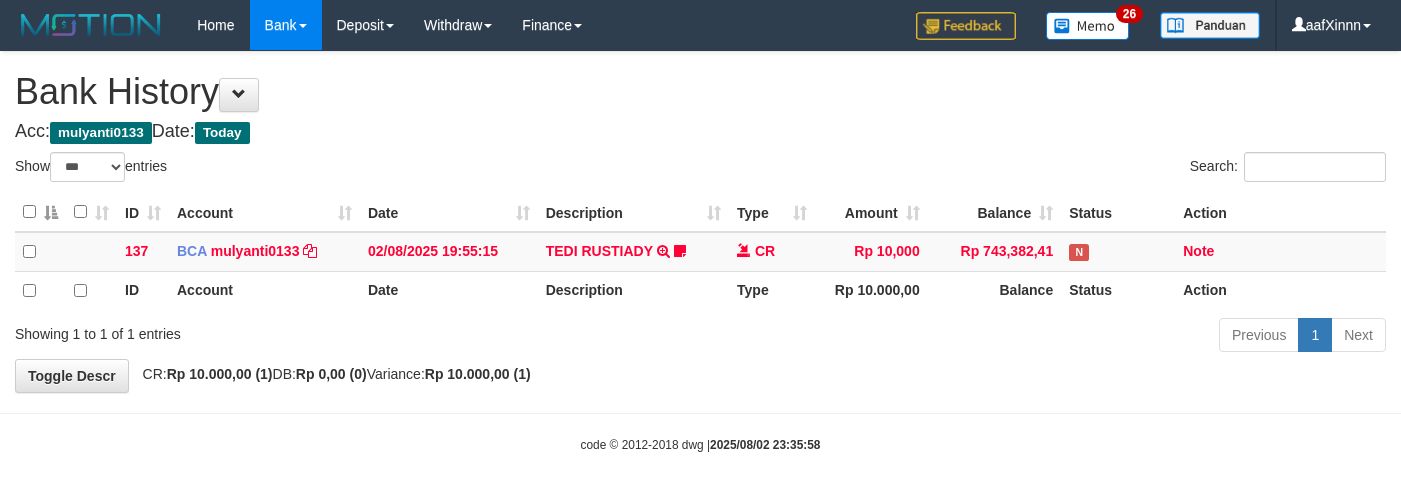 select on "***" 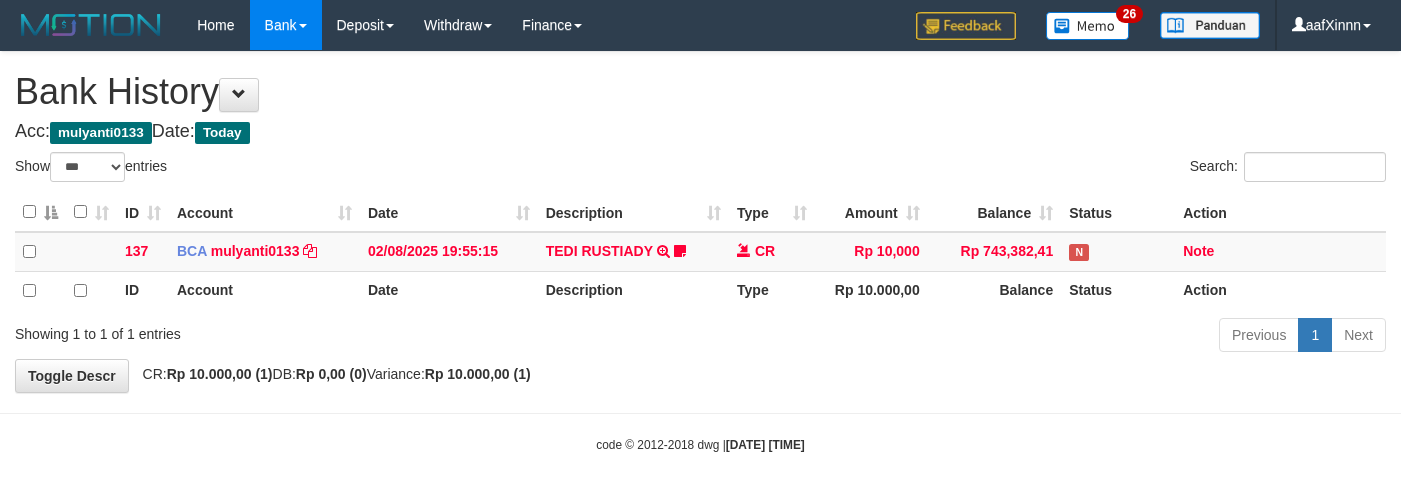 select on "***" 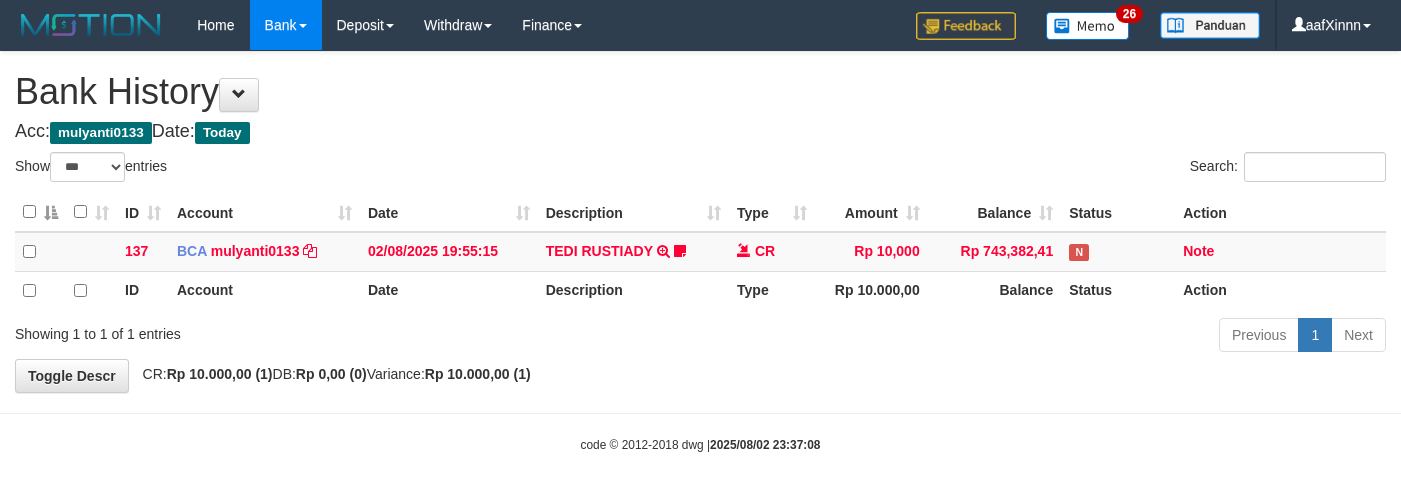 select on "***" 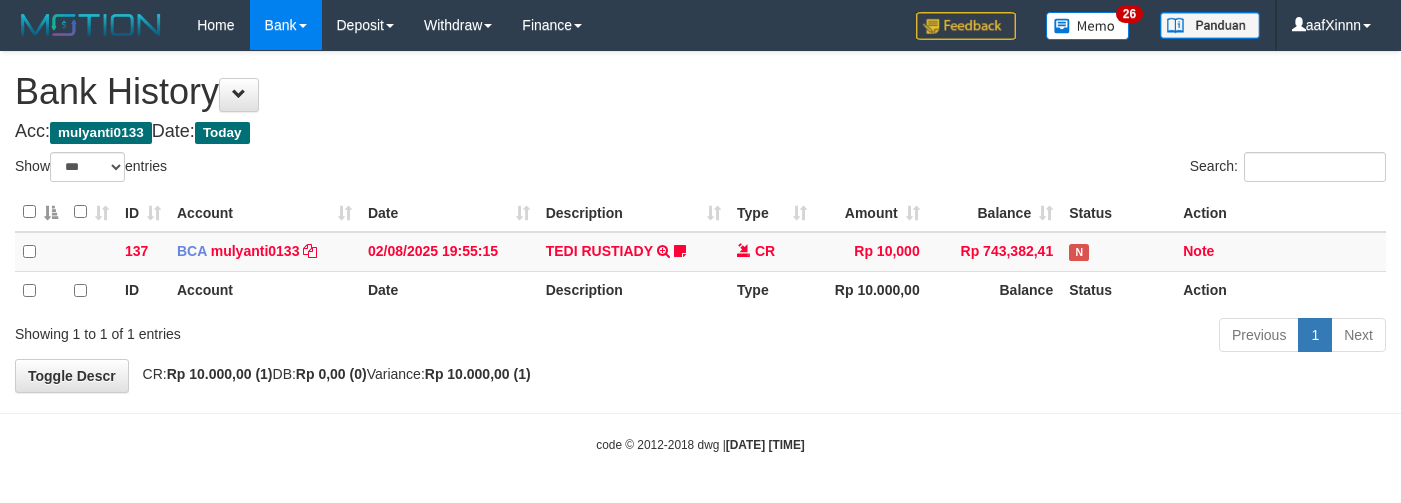 select on "***" 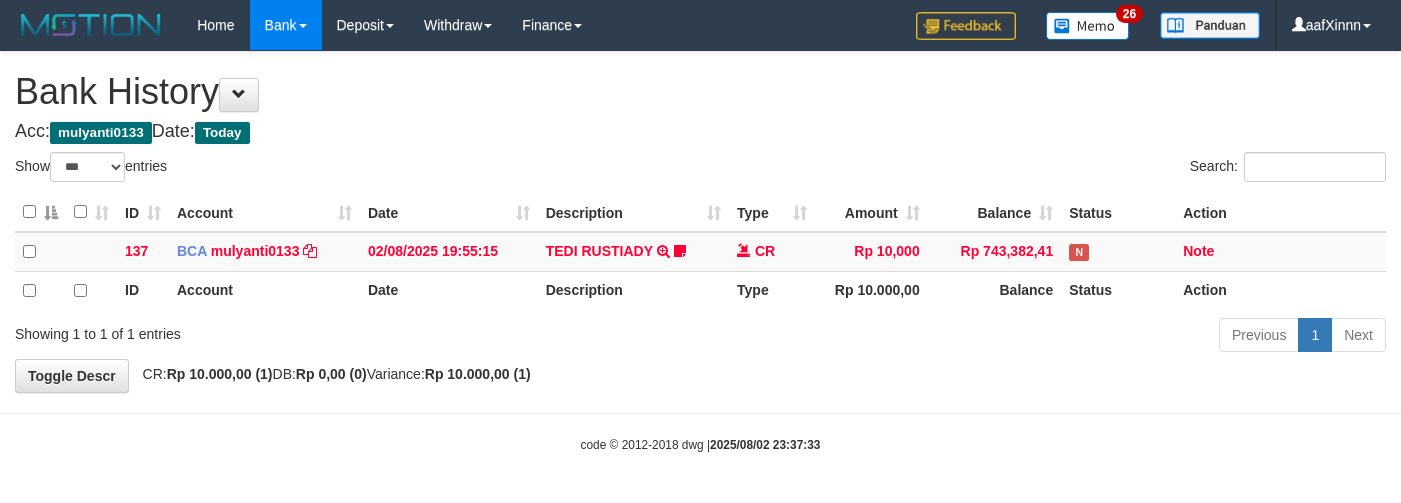 select on "***" 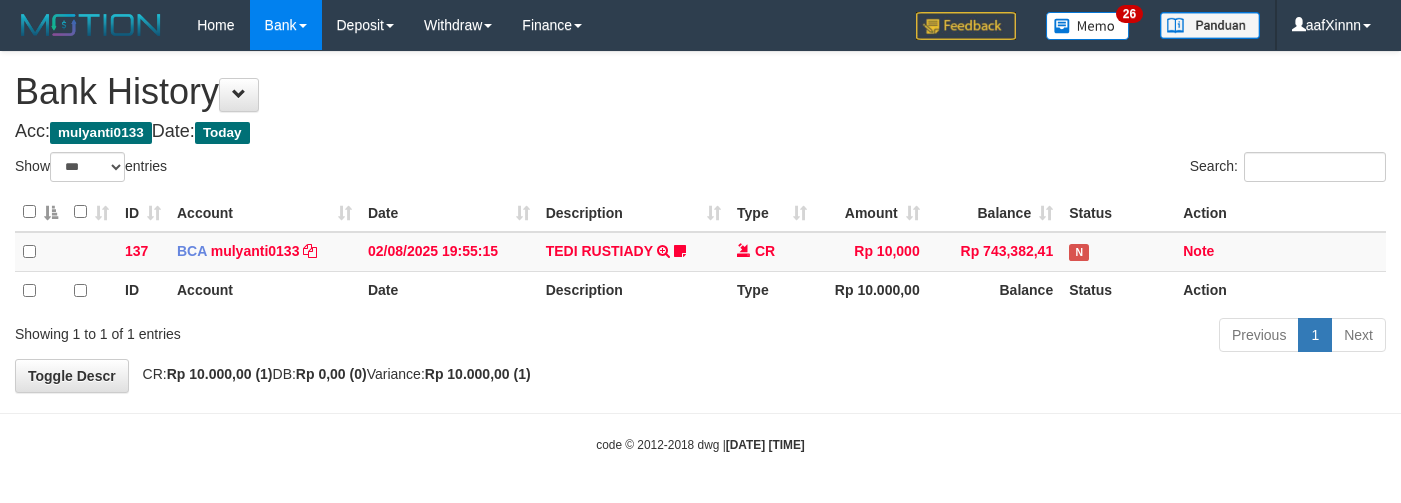 select on "***" 